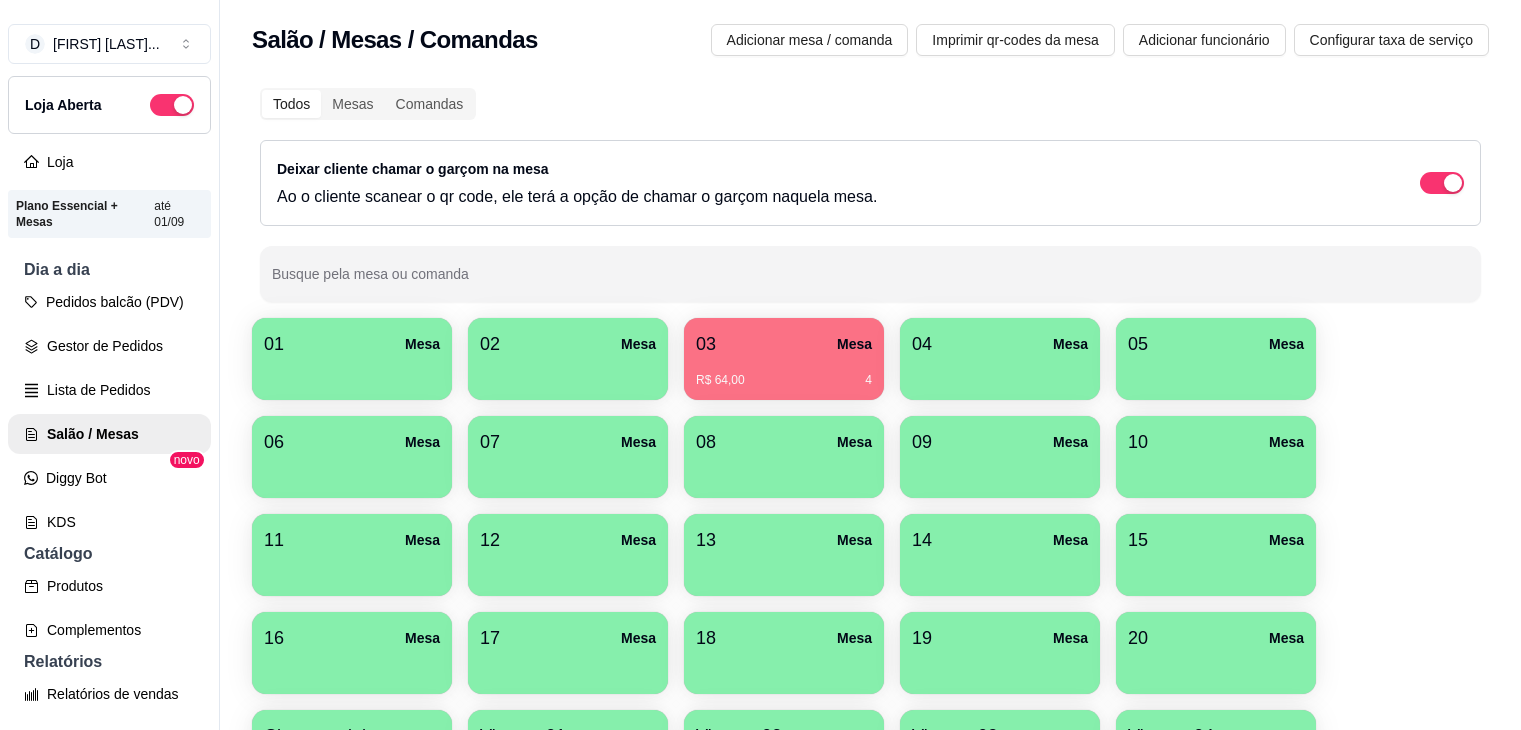 scroll, scrollTop: 0, scrollLeft: 0, axis: both 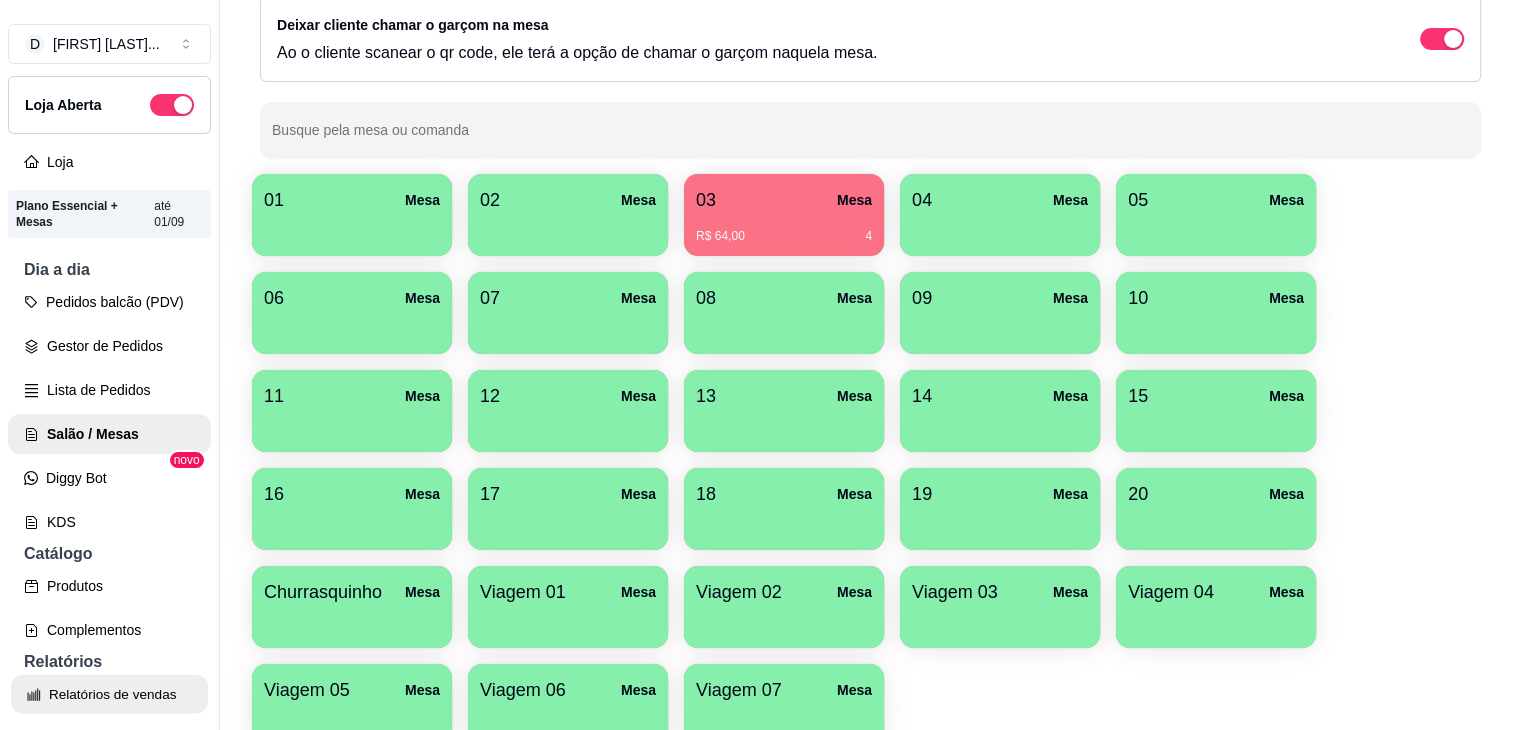 click on "Relatórios de vendas" at bounding box center [109, 694] 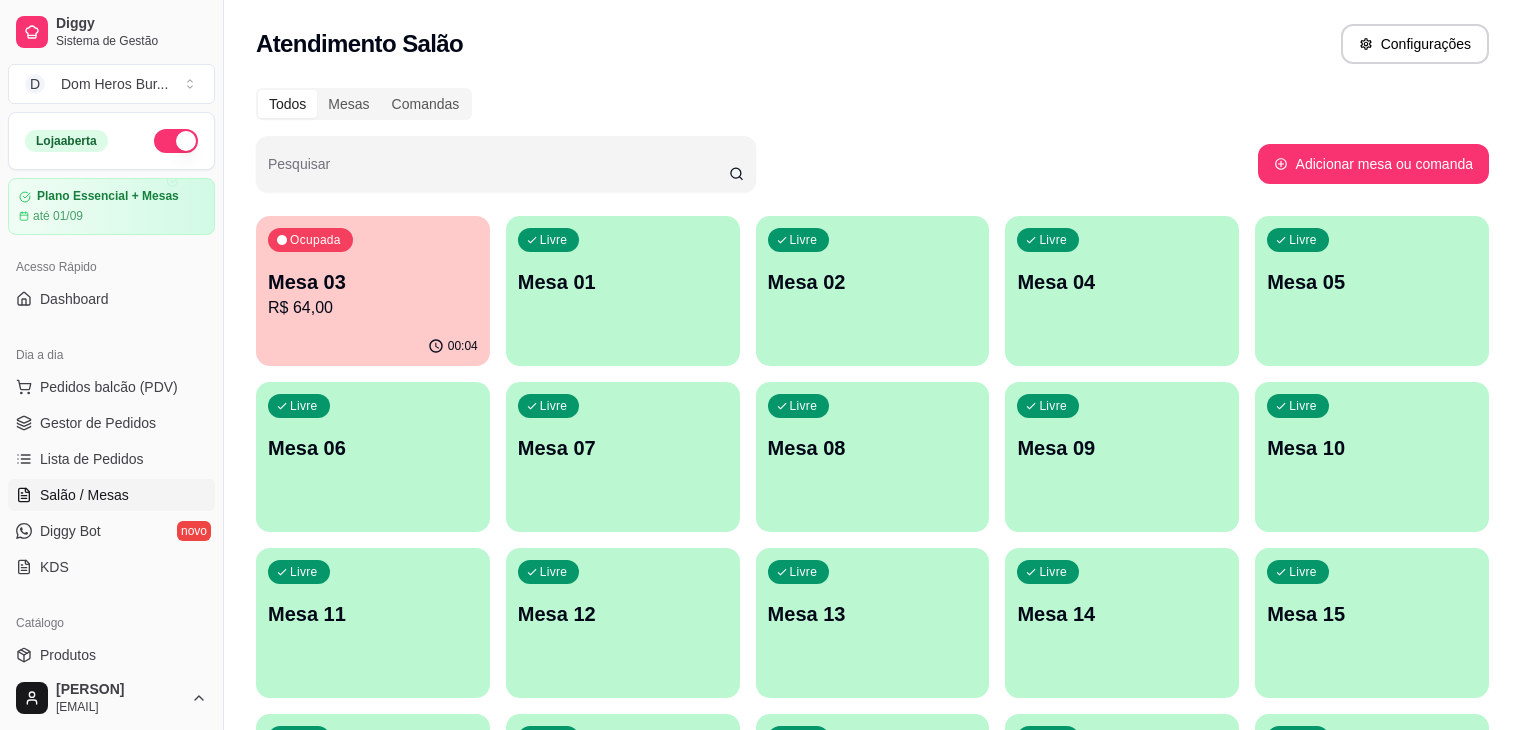 scroll, scrollTop: 0, scrollLeft: 0, axis: both 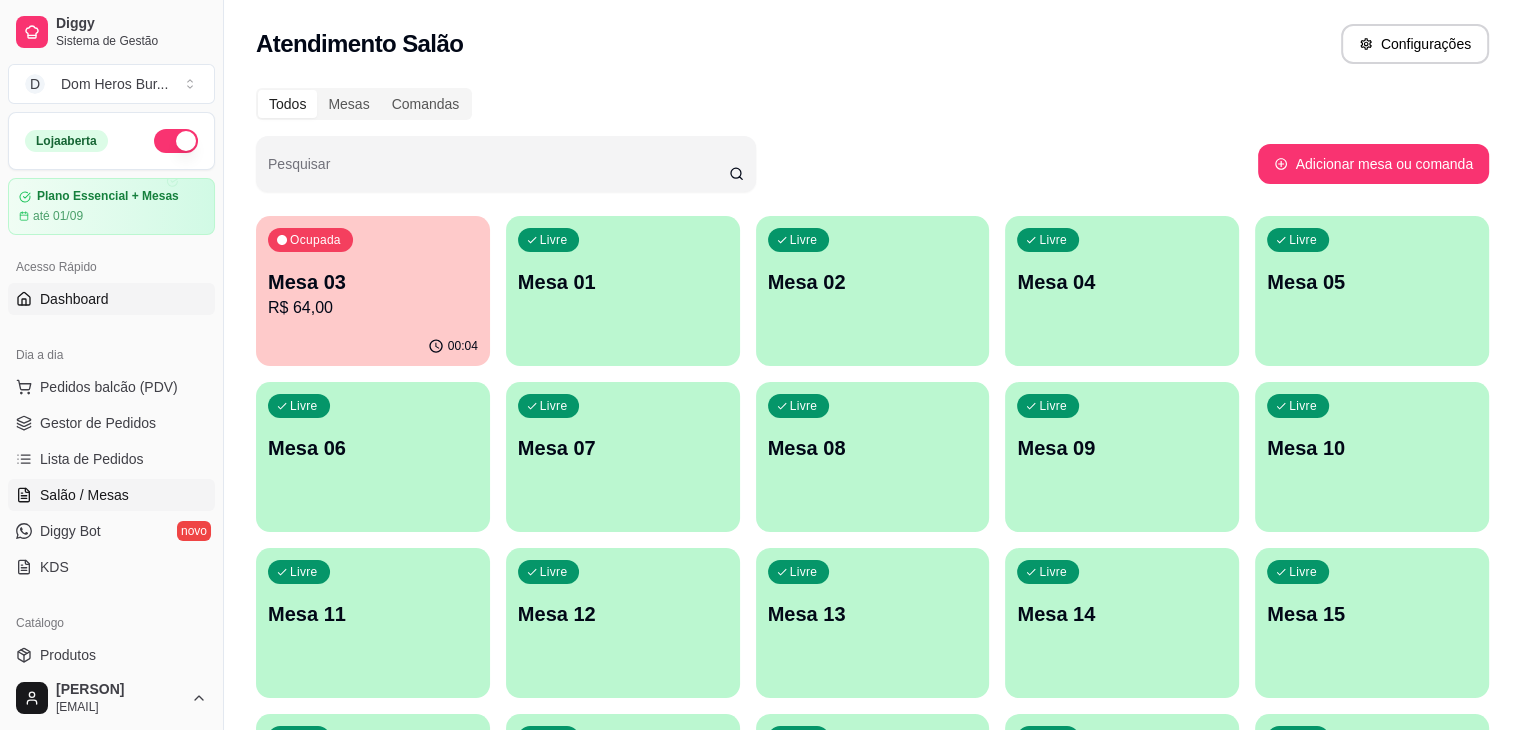 click on "Dashboard" at bounding box center [74, 299] 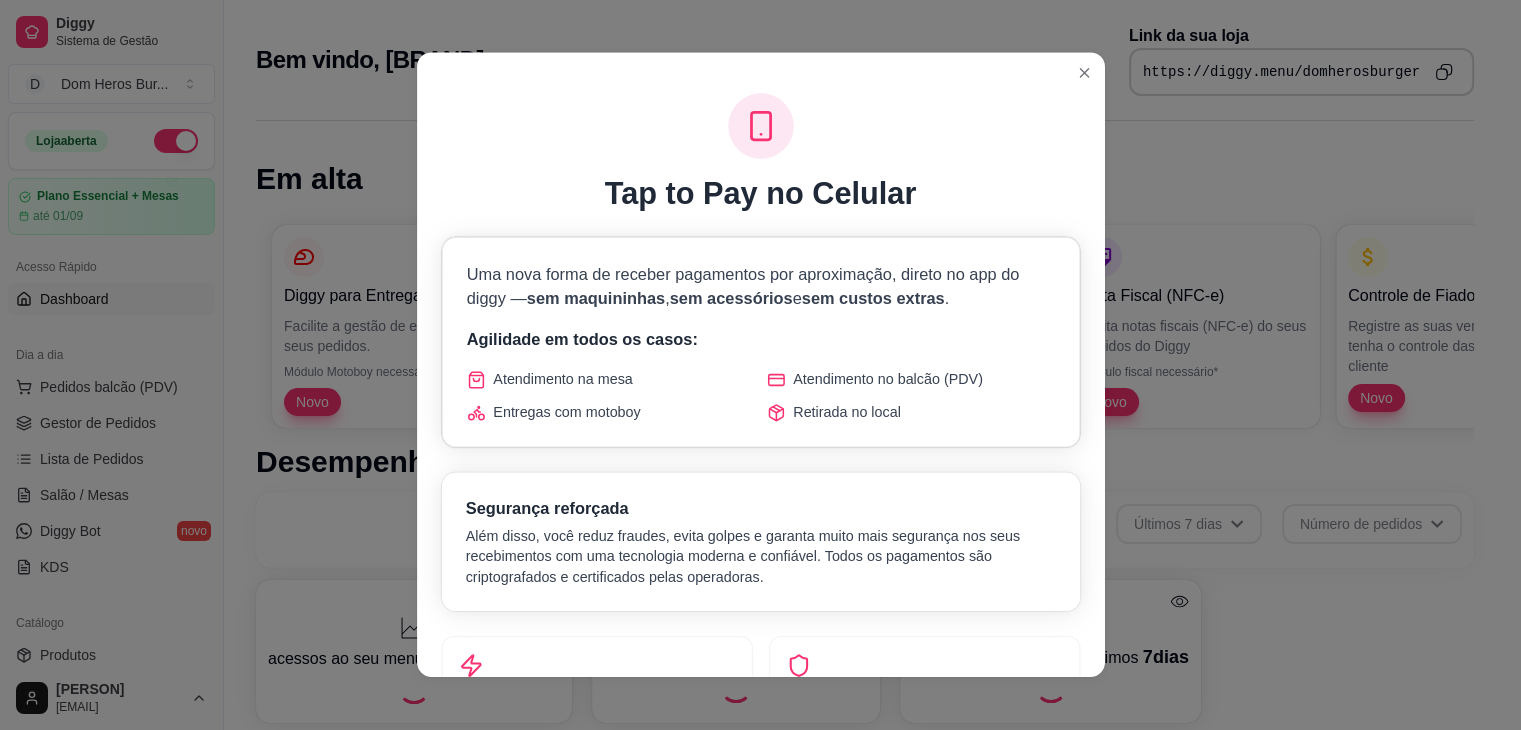 scroll, scrollTop: 694, scrollLeft: 0, axis: vertical 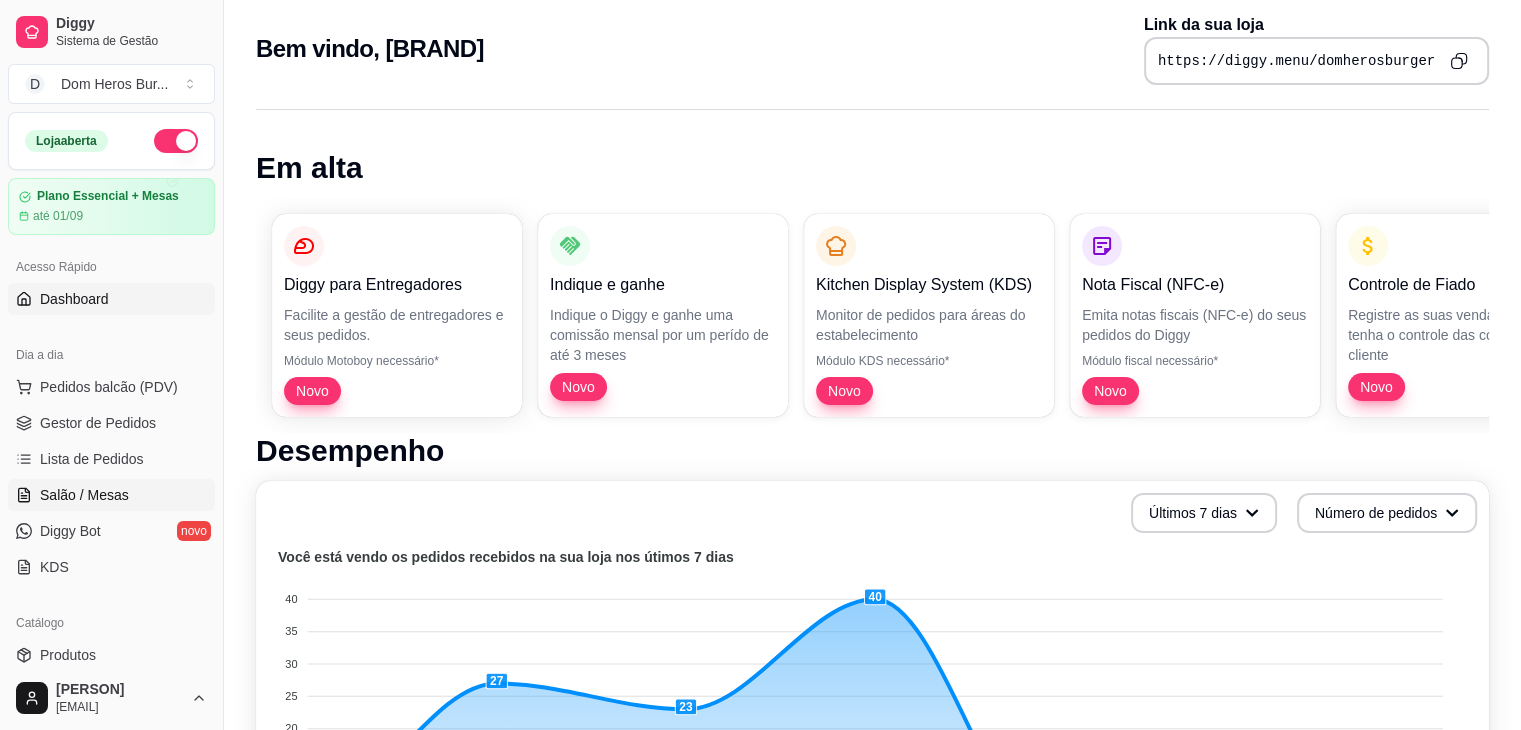 click on "Salão / Mesas" at bounding box center (84, 495) 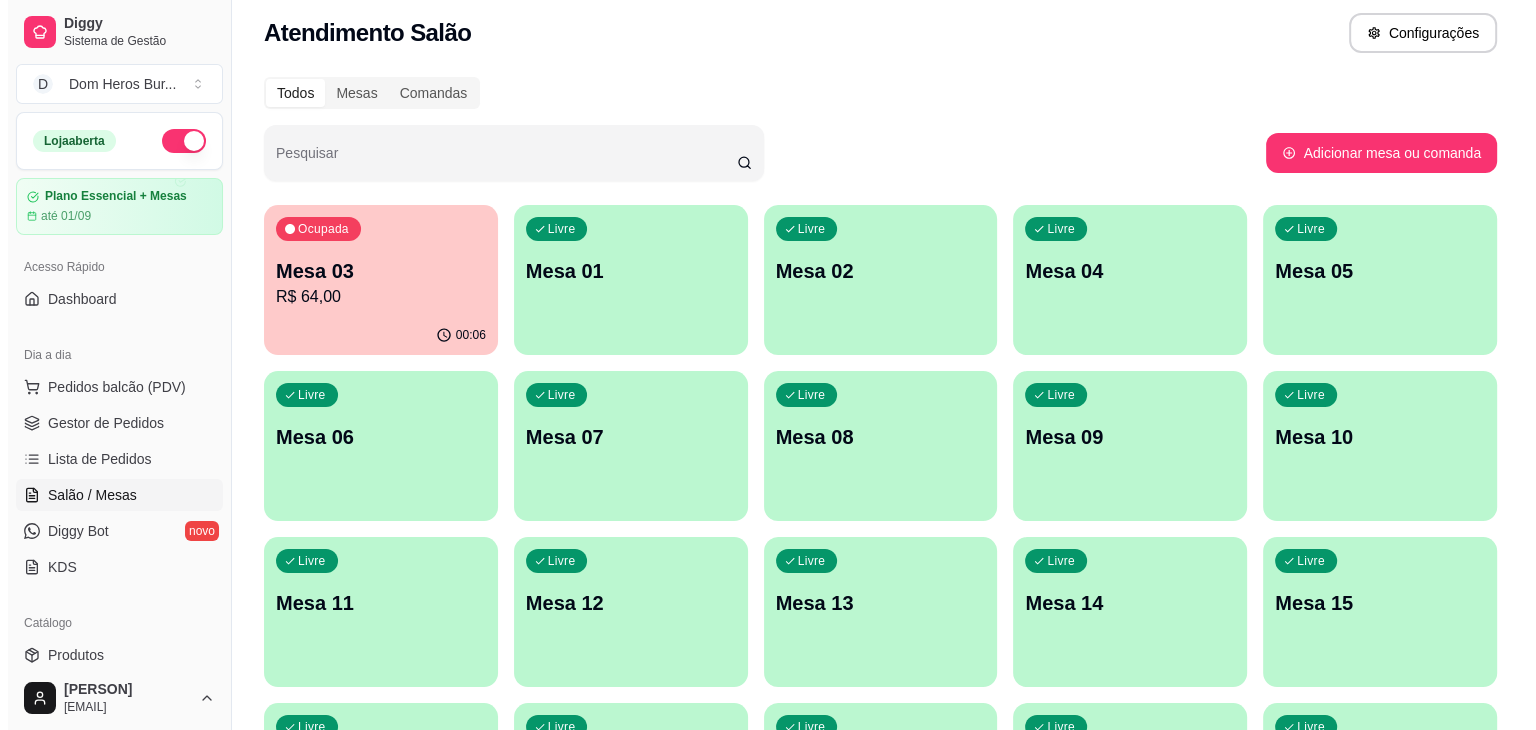 scroll, scrollTop: 0, scrollLeft: 0, axis: both 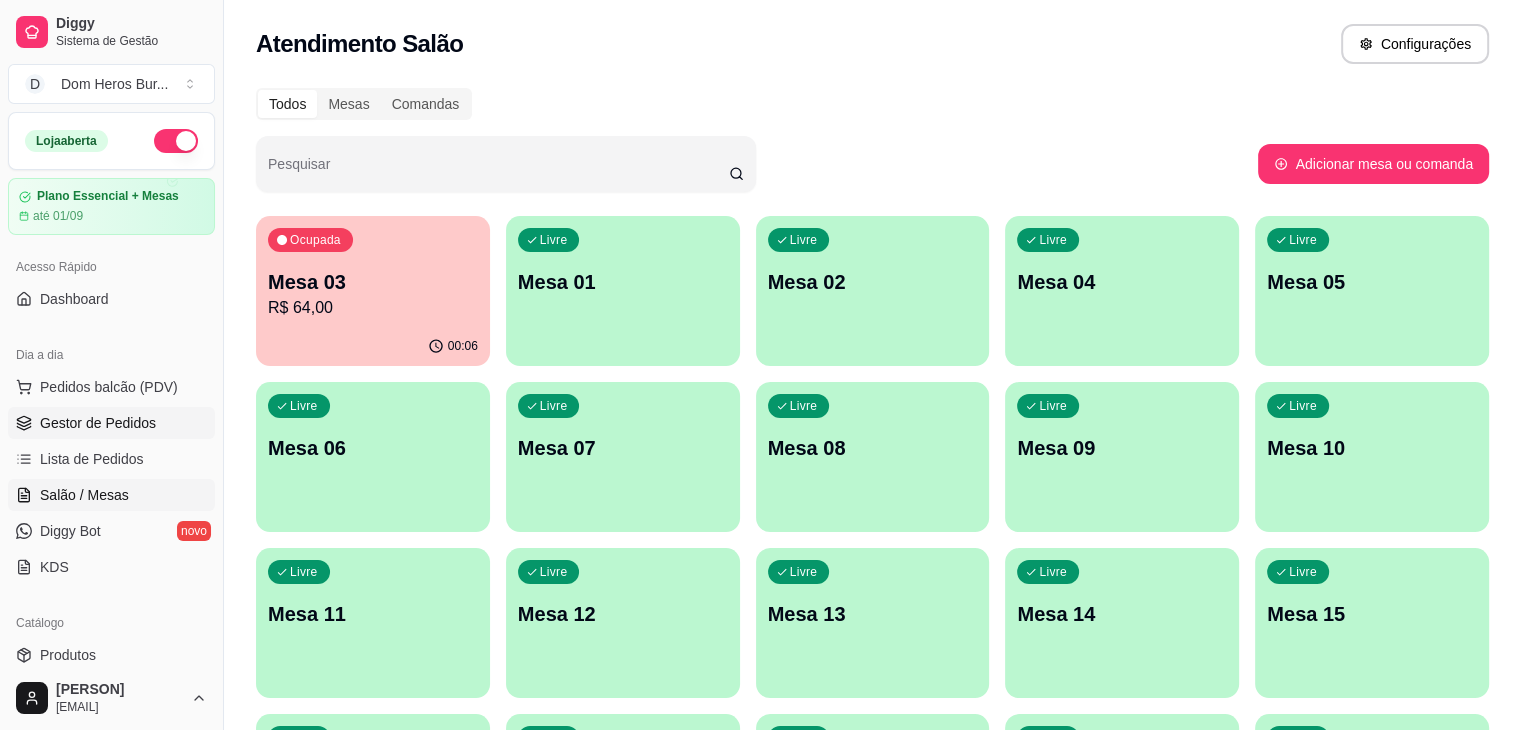 click on "Gestor de Pedidos" at bounding box center (98, 423) 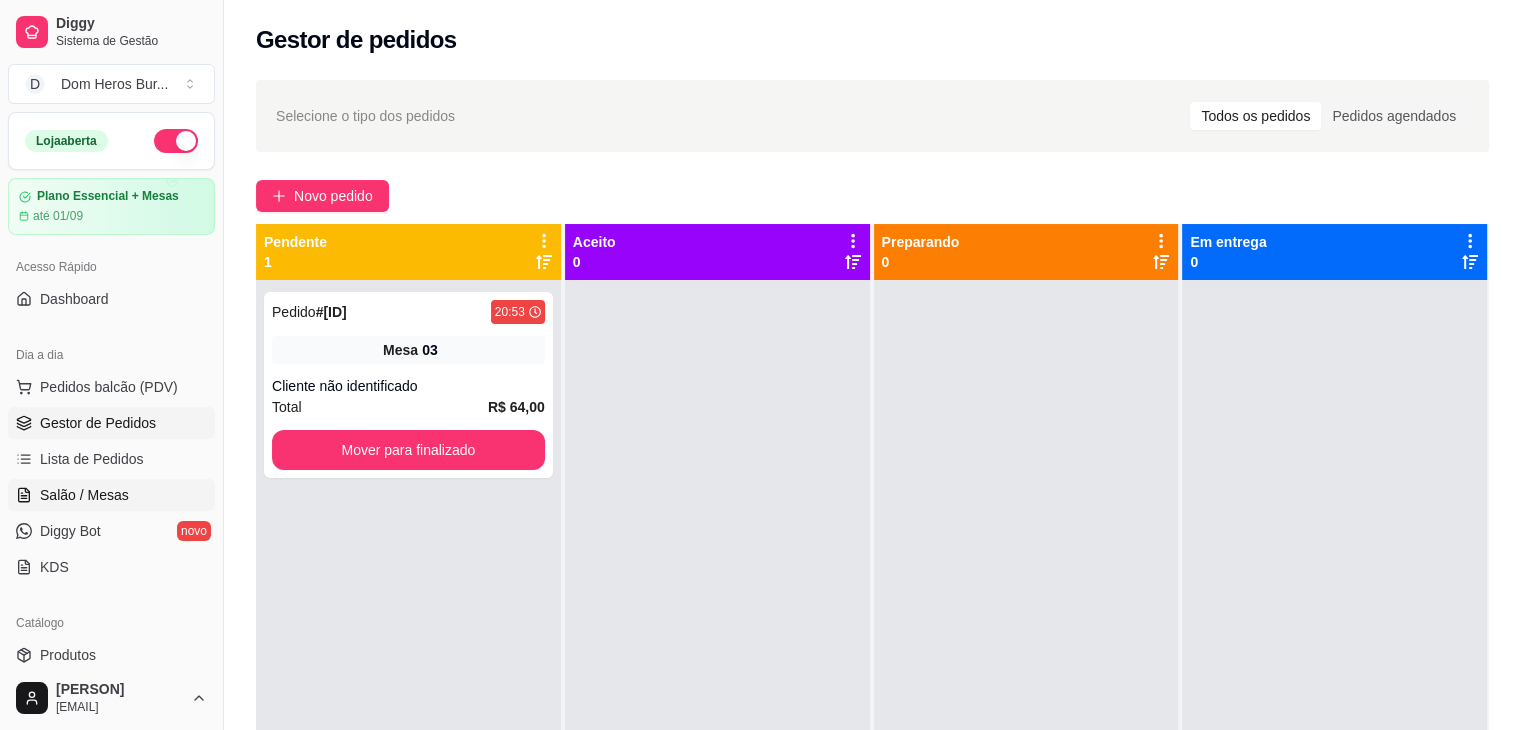 click on "Salão / Mesas" at bounding box center (84, 495) 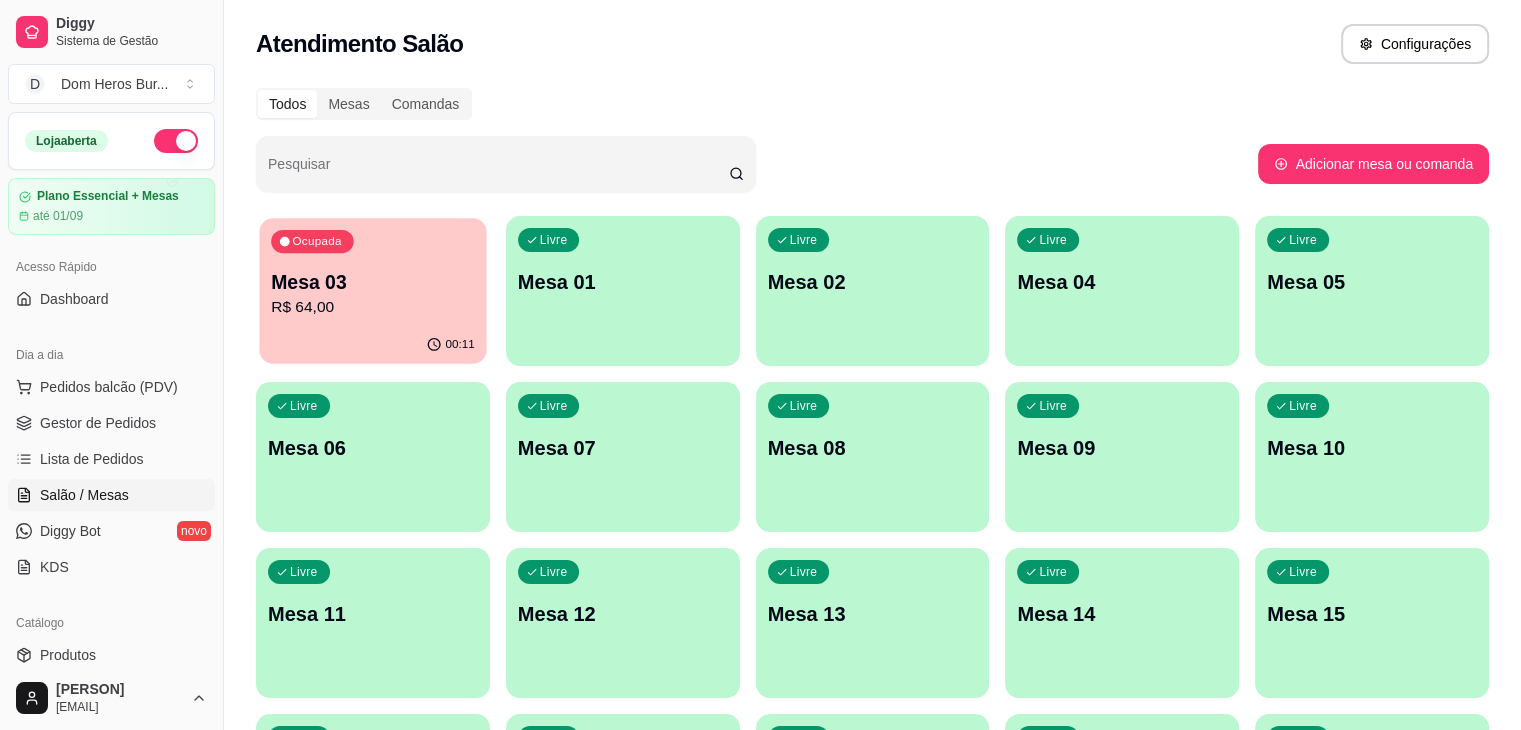 click on "R$ 64,00" at bounding box center [373, 307] 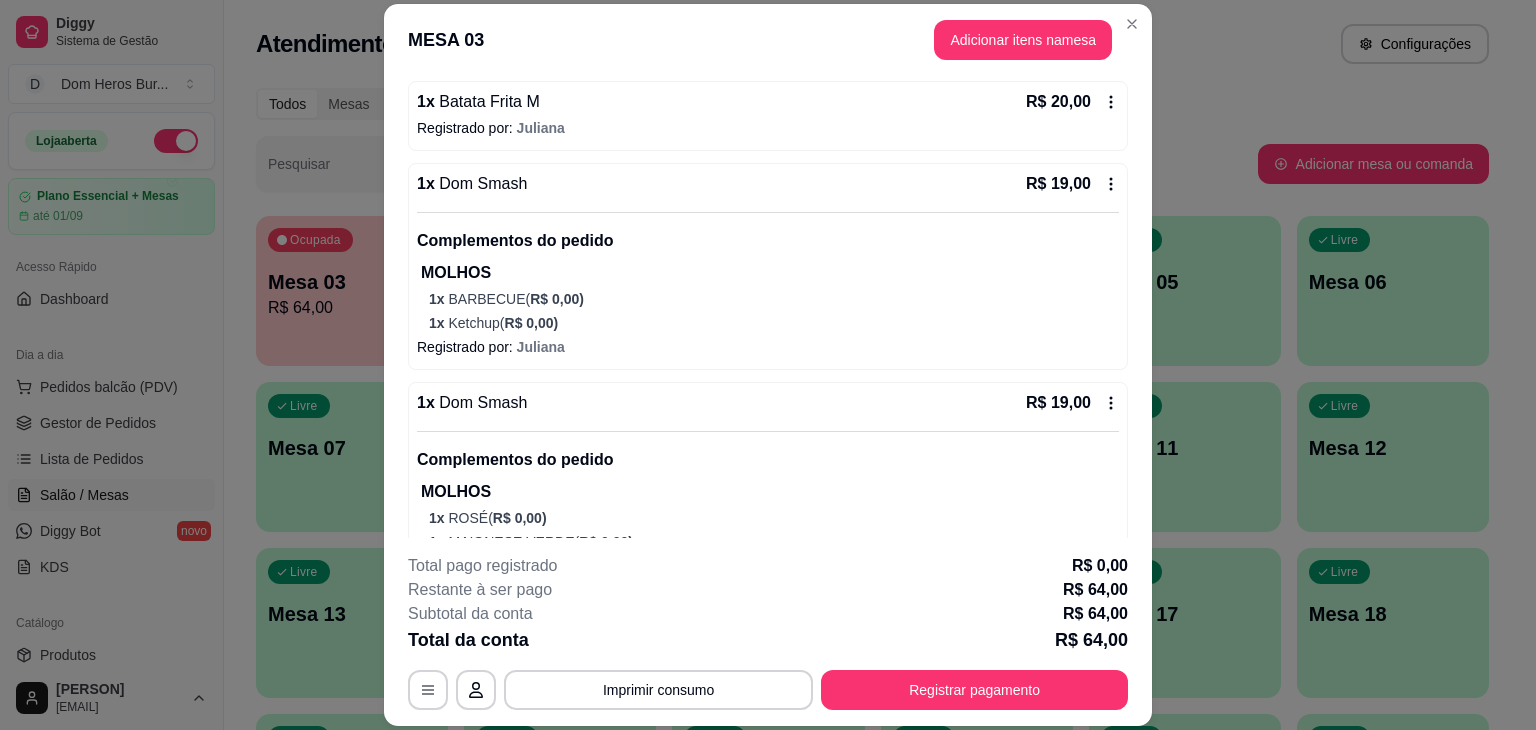 scroll, scrollTop: 322, scrollLeft: 0, axis: vertical 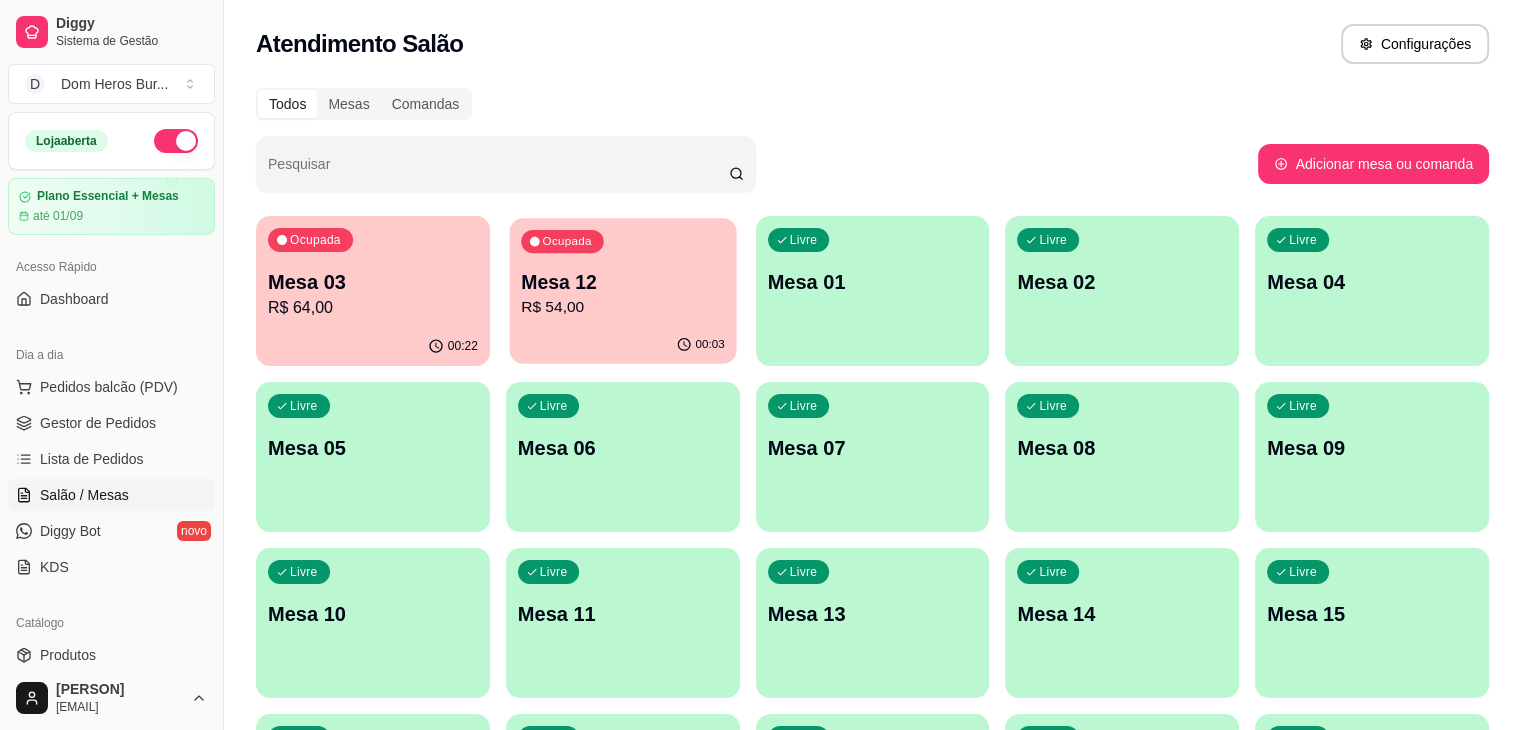 click on "Mesa 12" at bounding box center [623, 282] 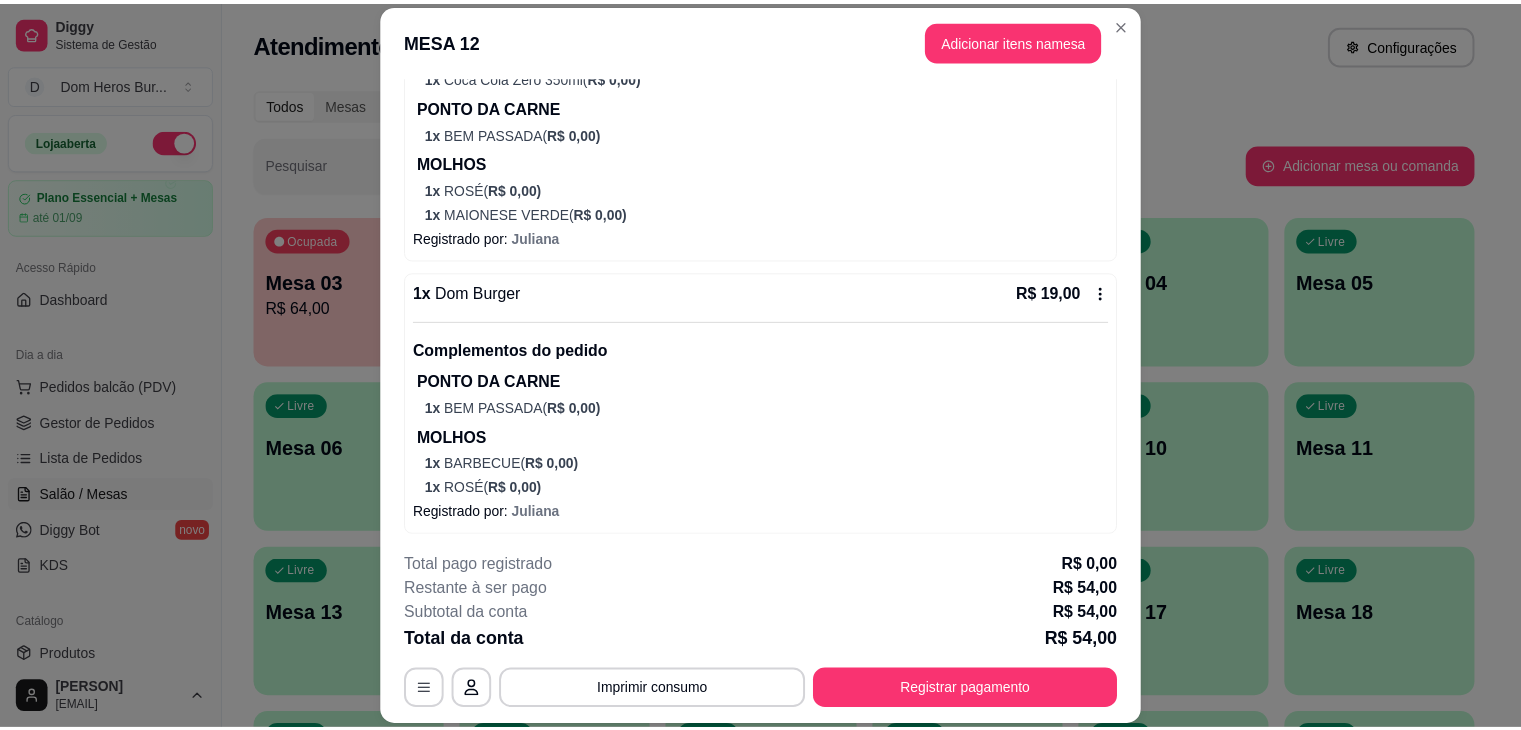 scroll, scrollTop: 327, scrollLeft: 0, axis: vertical 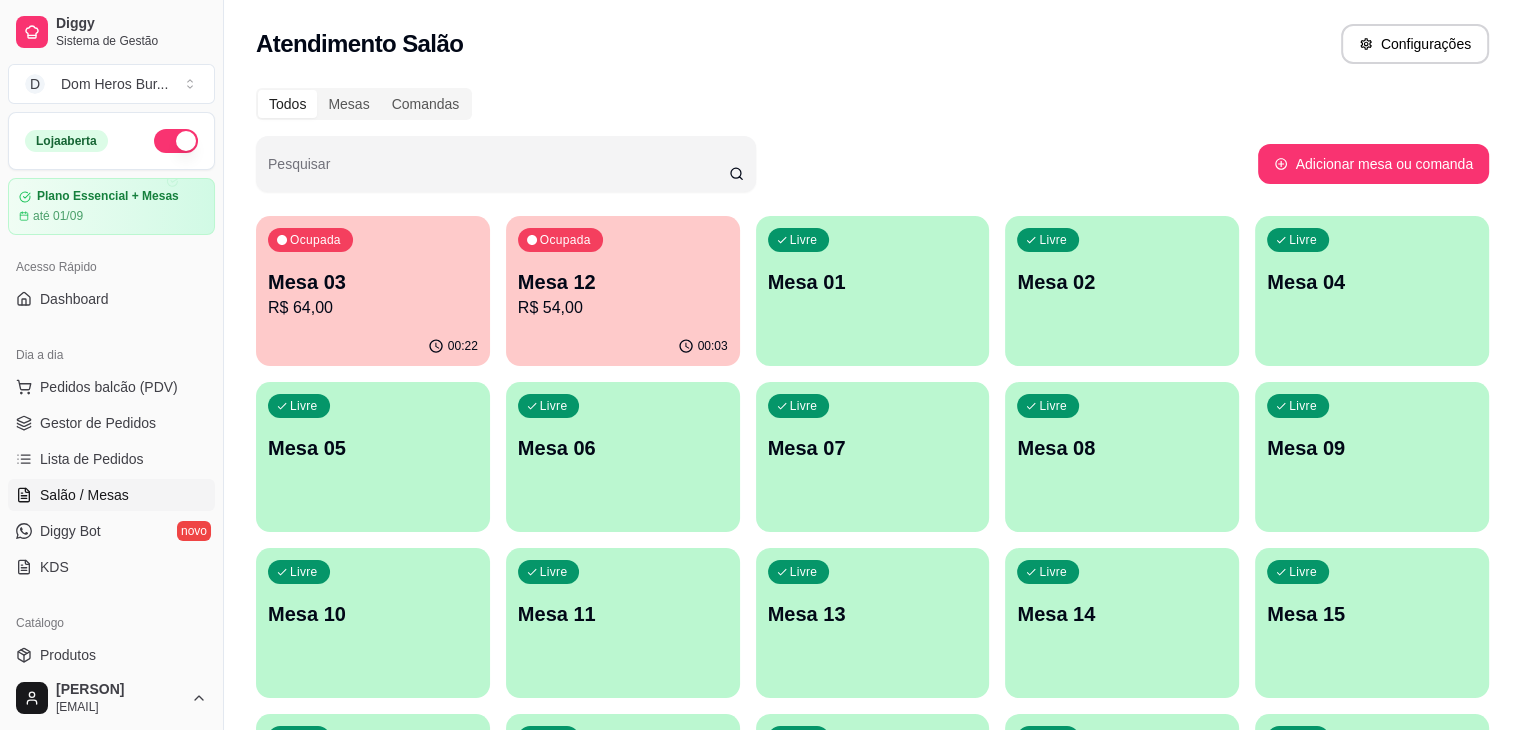 type 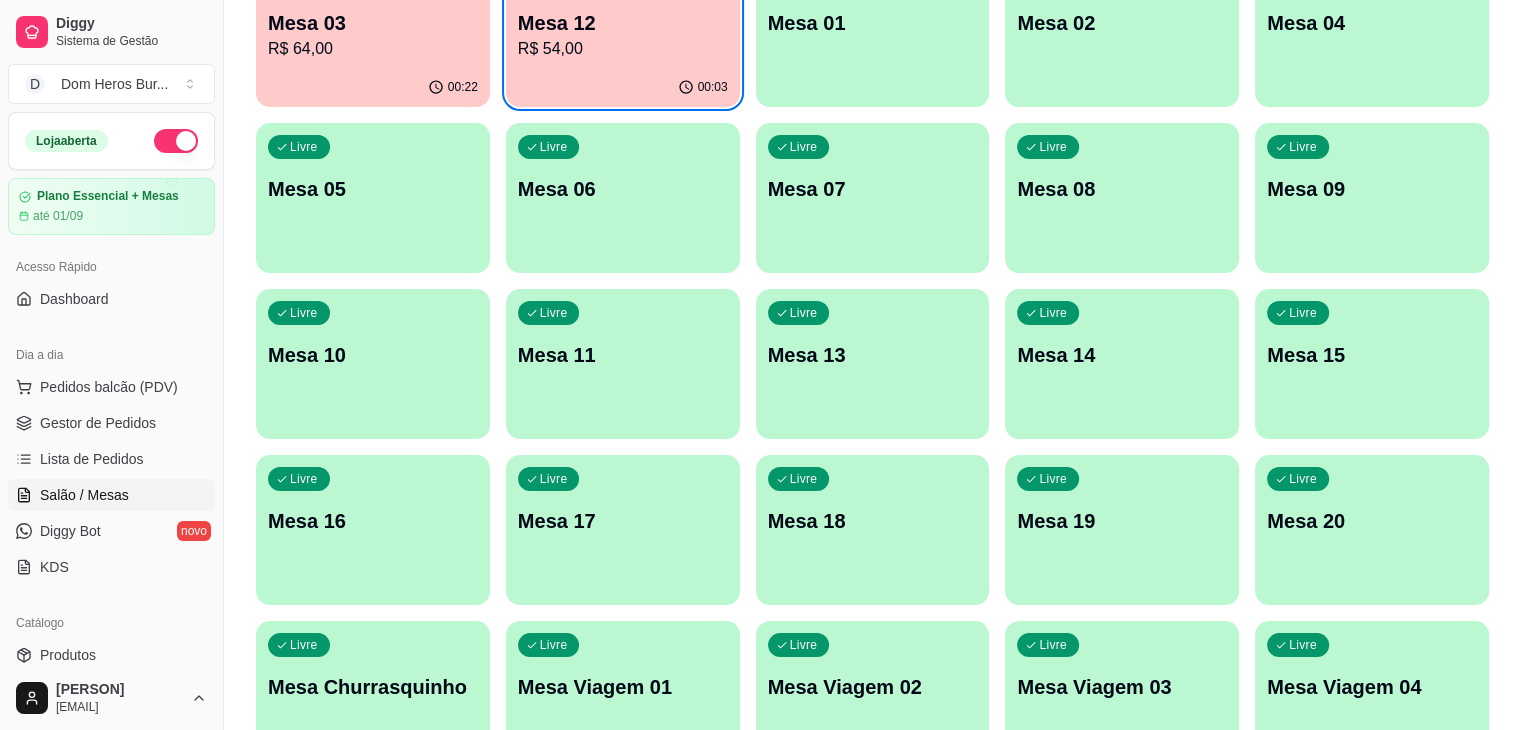 scroll, scrollTop: 381, scrollLeft: 0, axis: vertical 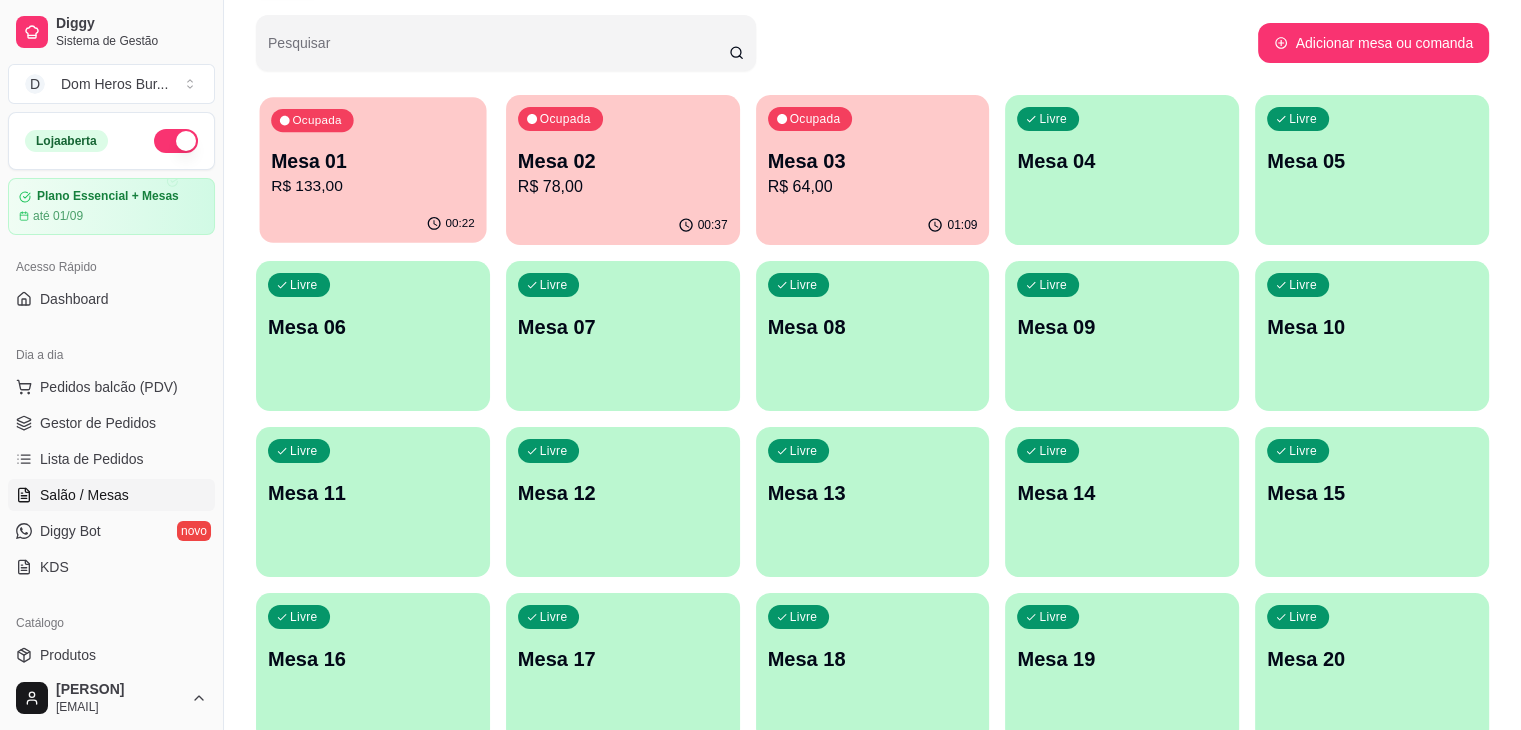 click on "Ocupada Mesa 01 R$ 133,00" at bounding box center [373, 151] 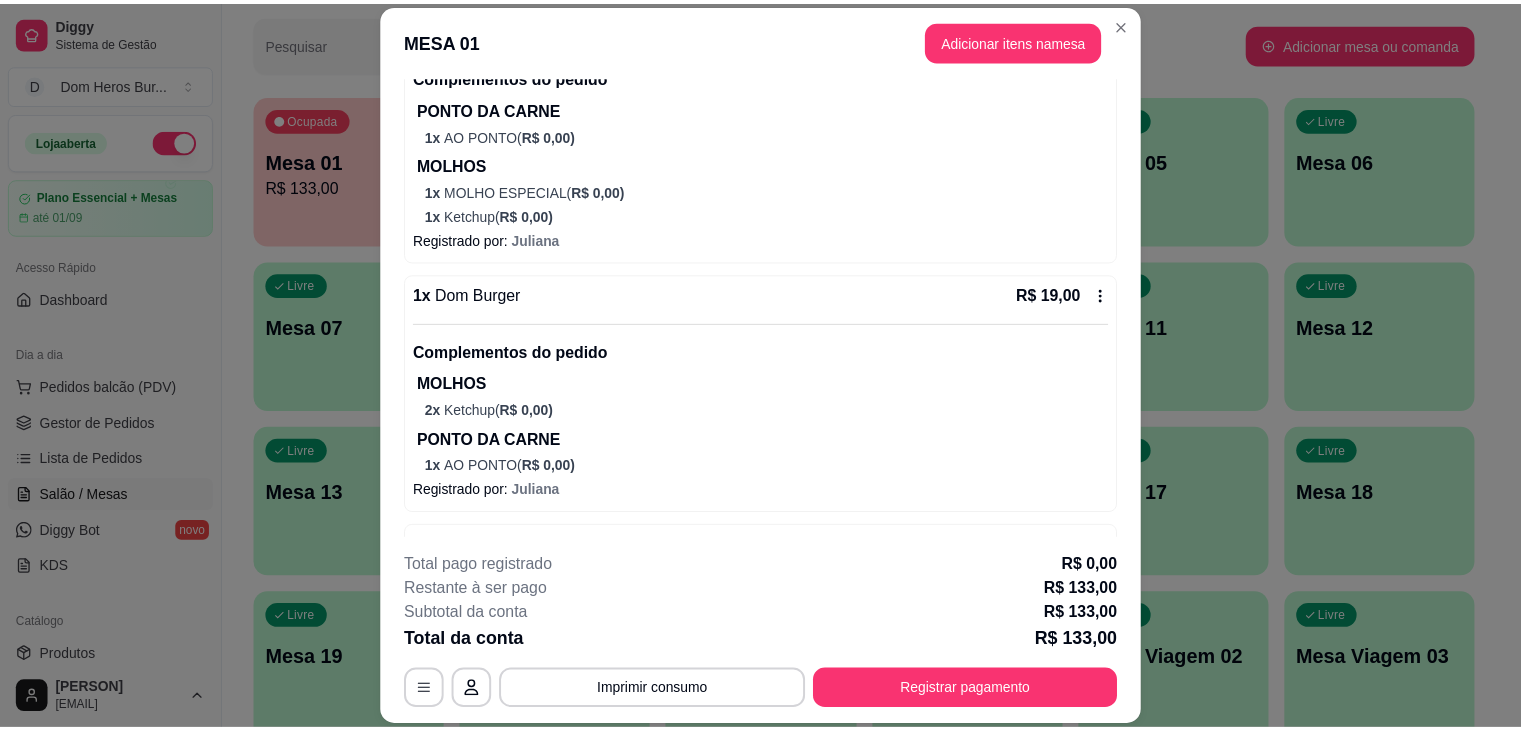 scroll, scrollTop: 0, scrollLeft: 0, axis: both 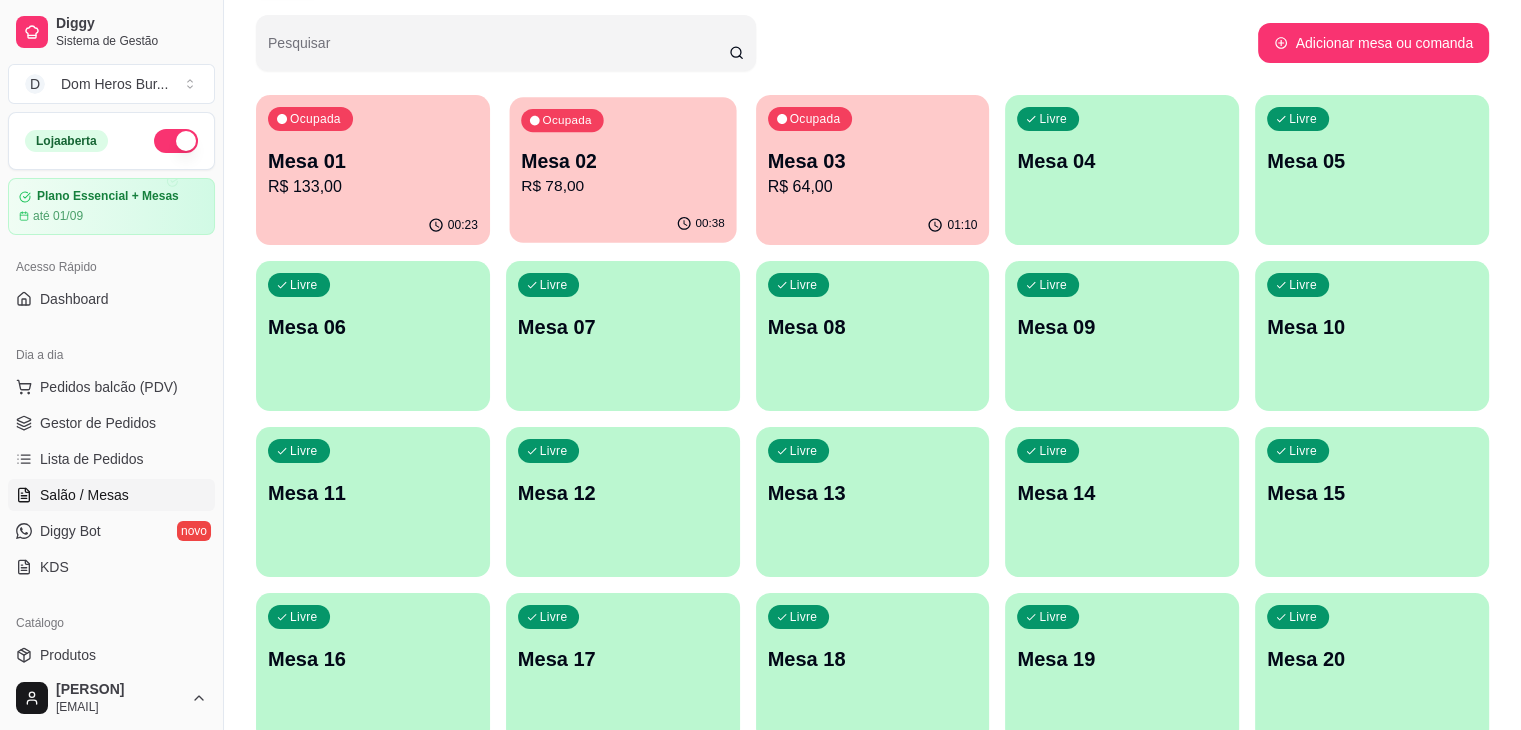 click on "Mesa 02" at bounding box center [623, 161] 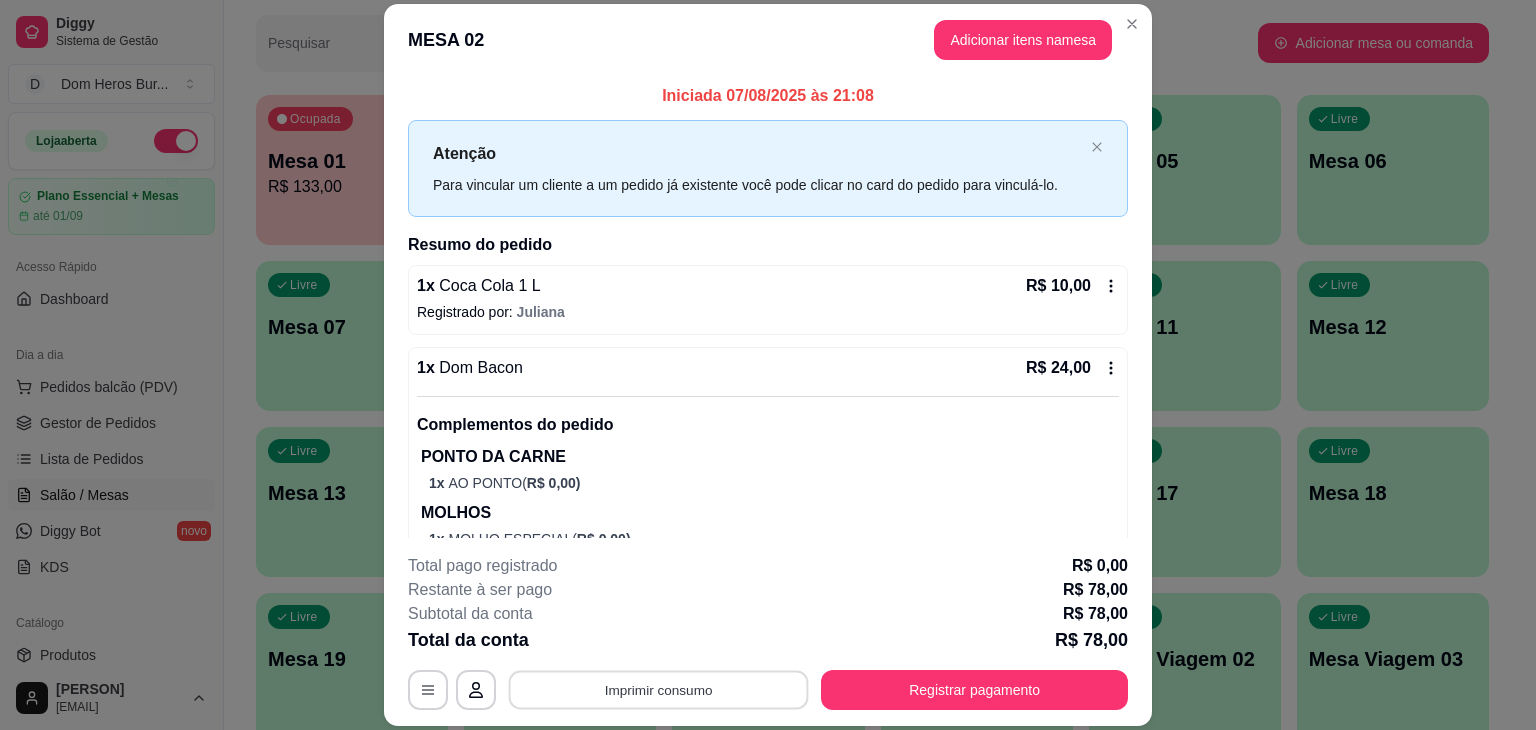 click on "Imprimir consumo" at bounding box center [659, 690] 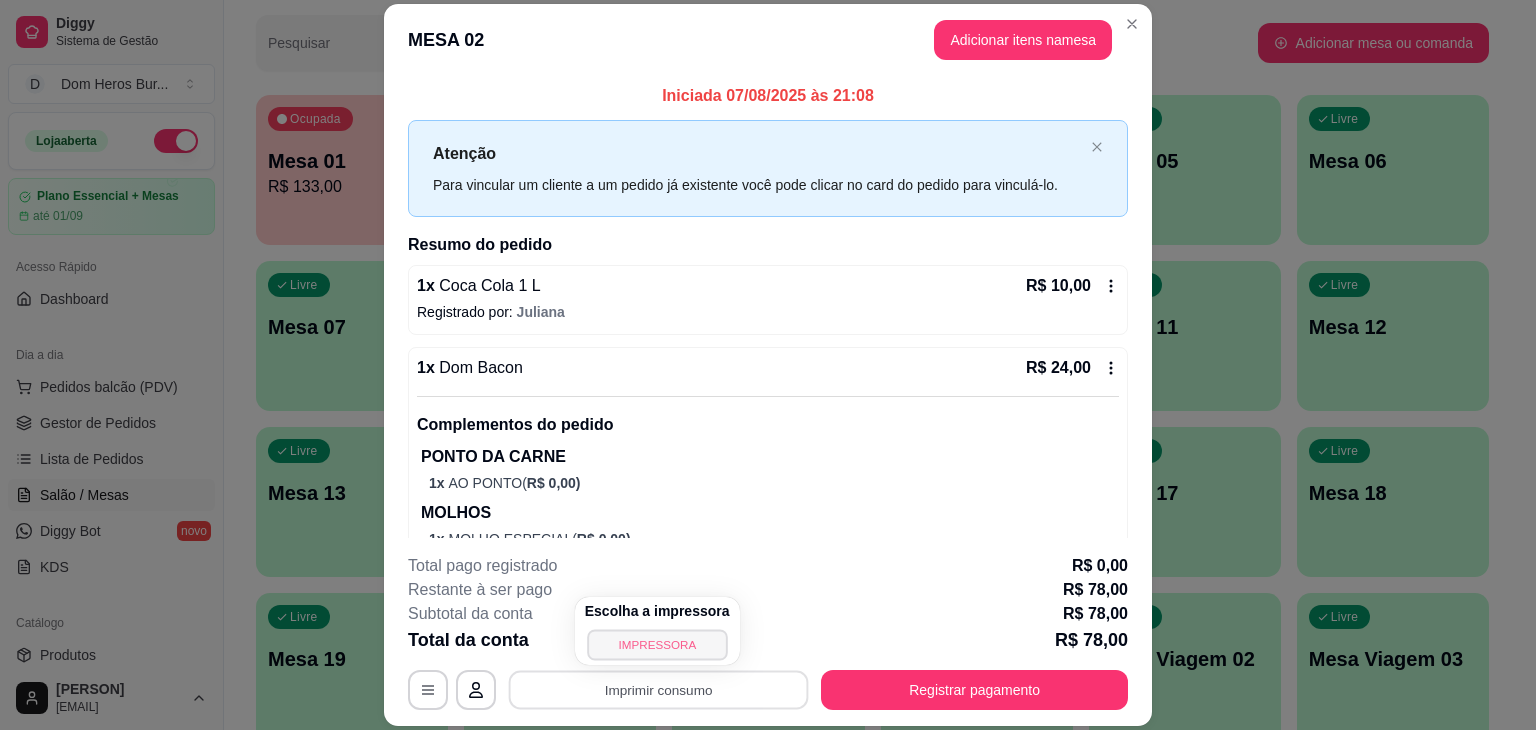 click on "IMPRESSORA" at bounding box center [657, 644] 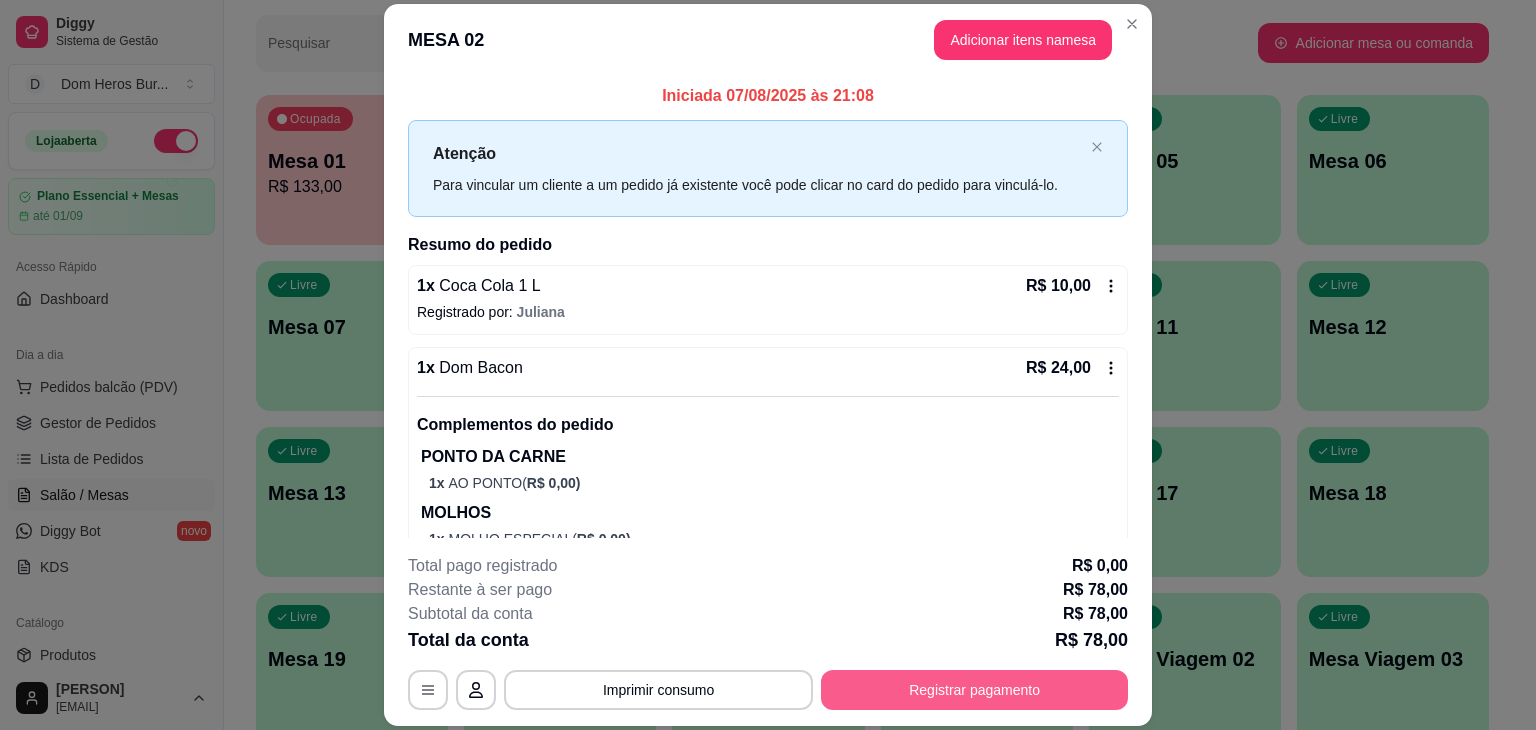 click on "Registrar pagamento" at bounding box center [974, 690] 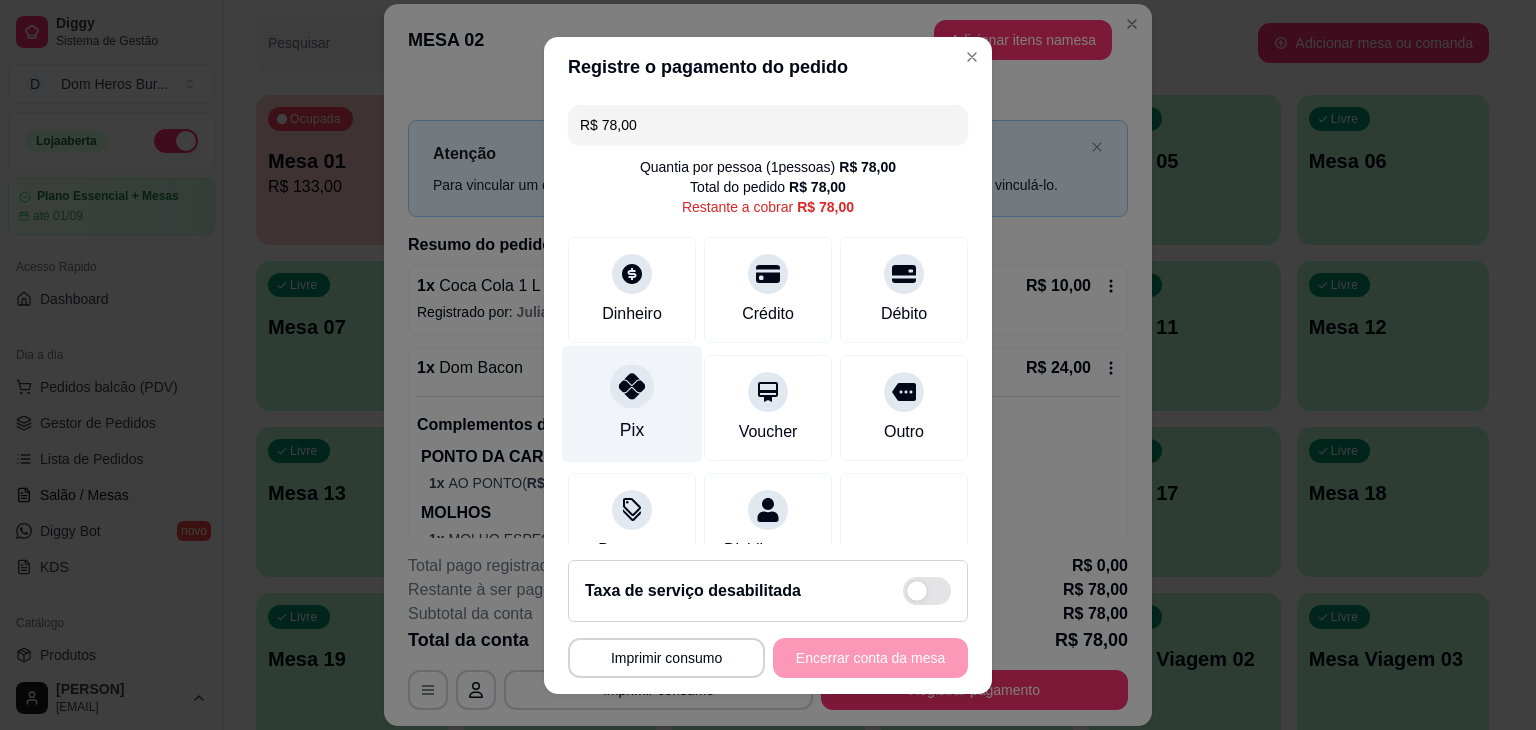 click at bounding box center (632, 386) 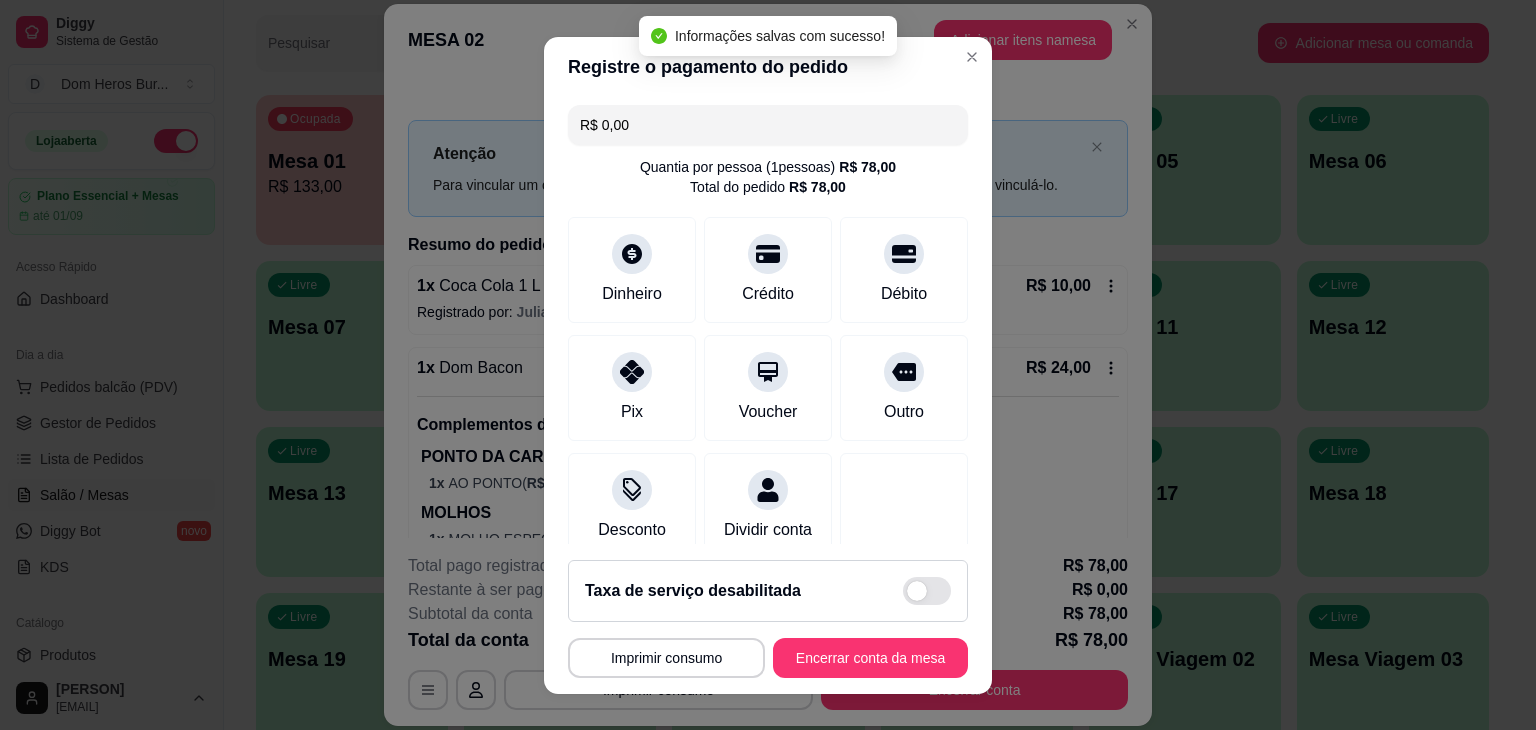 type on "R$ 0,00" 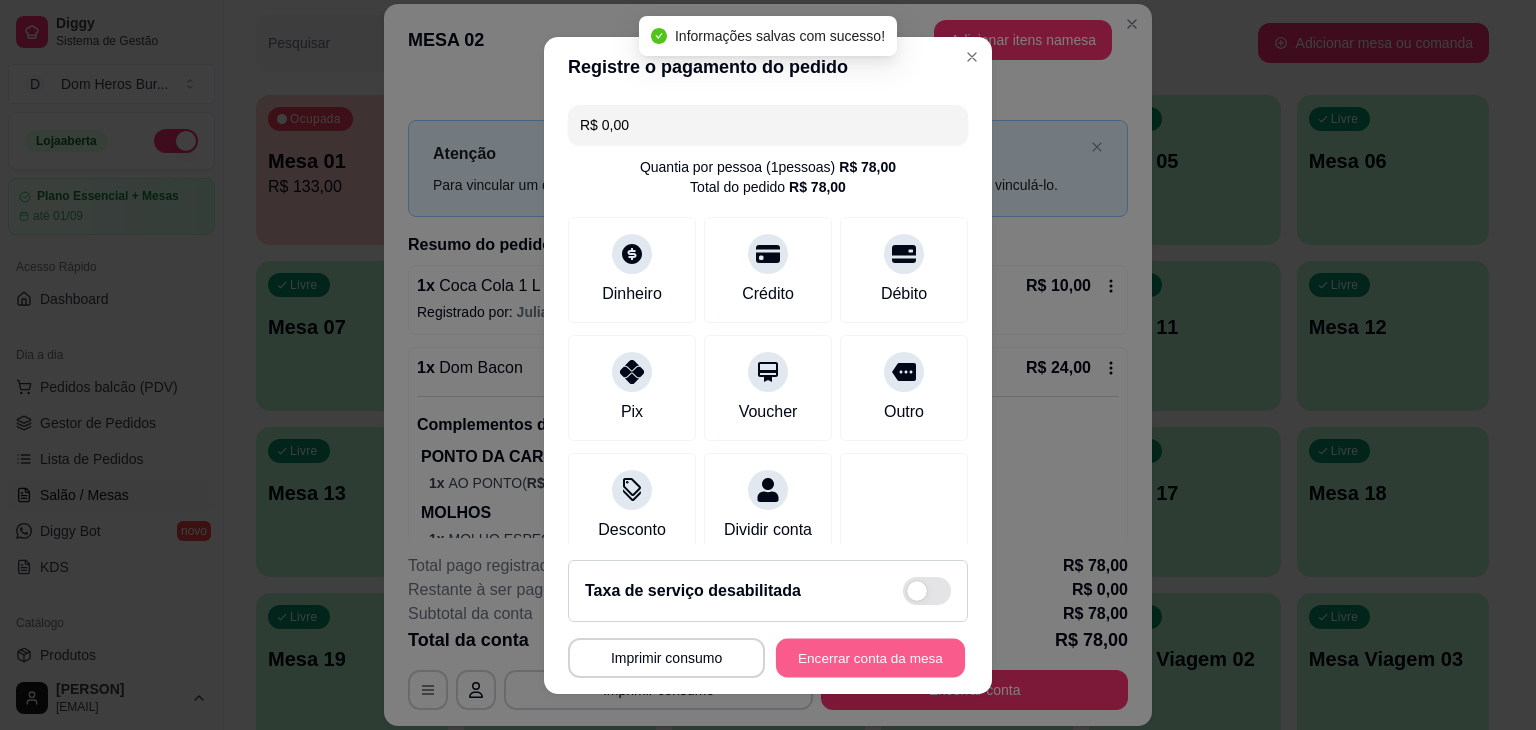 click on "Encerrar conta da mesa" at bounding box center (870, 657) 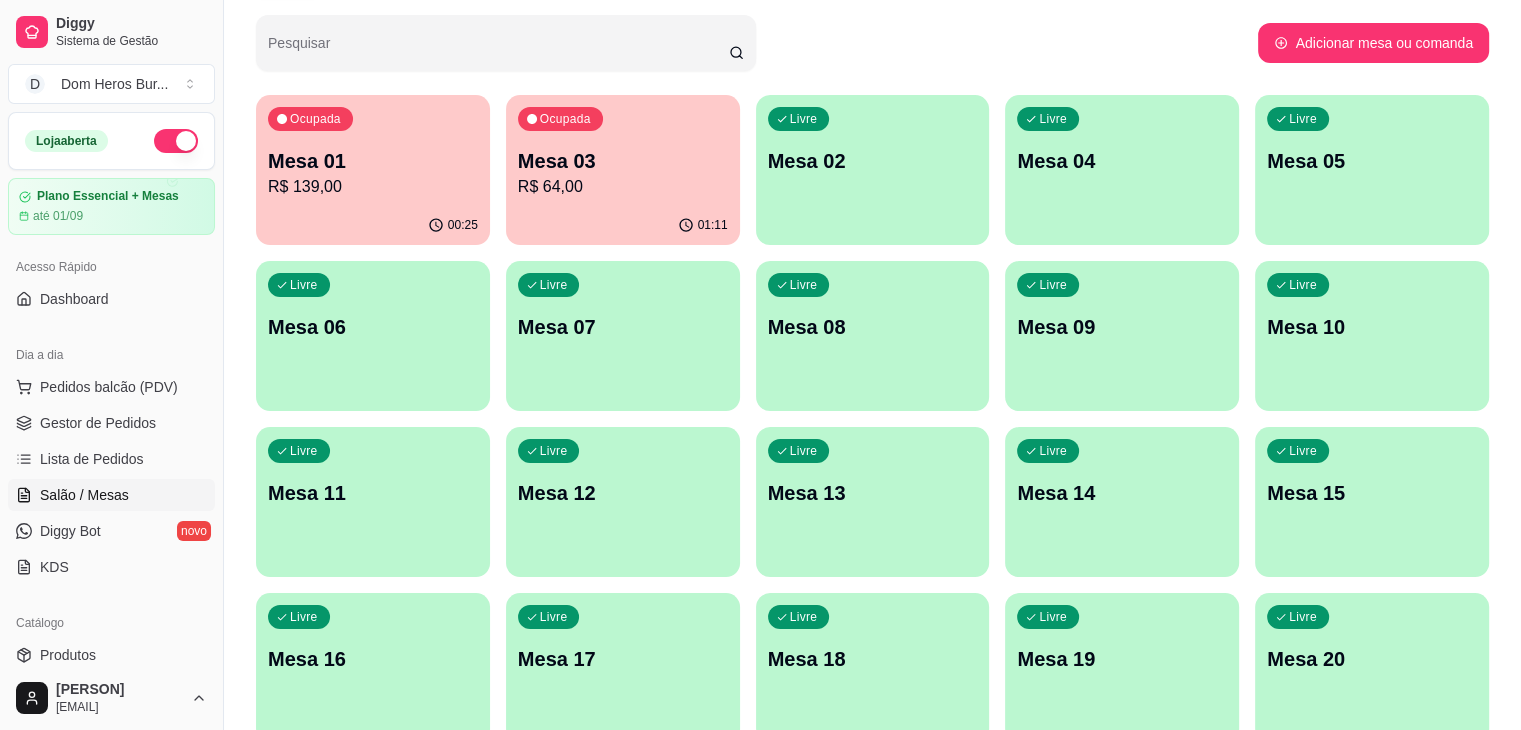 click on "Ocupada Mesa 03 R$ 64,00" at bounding box center (623, 150) 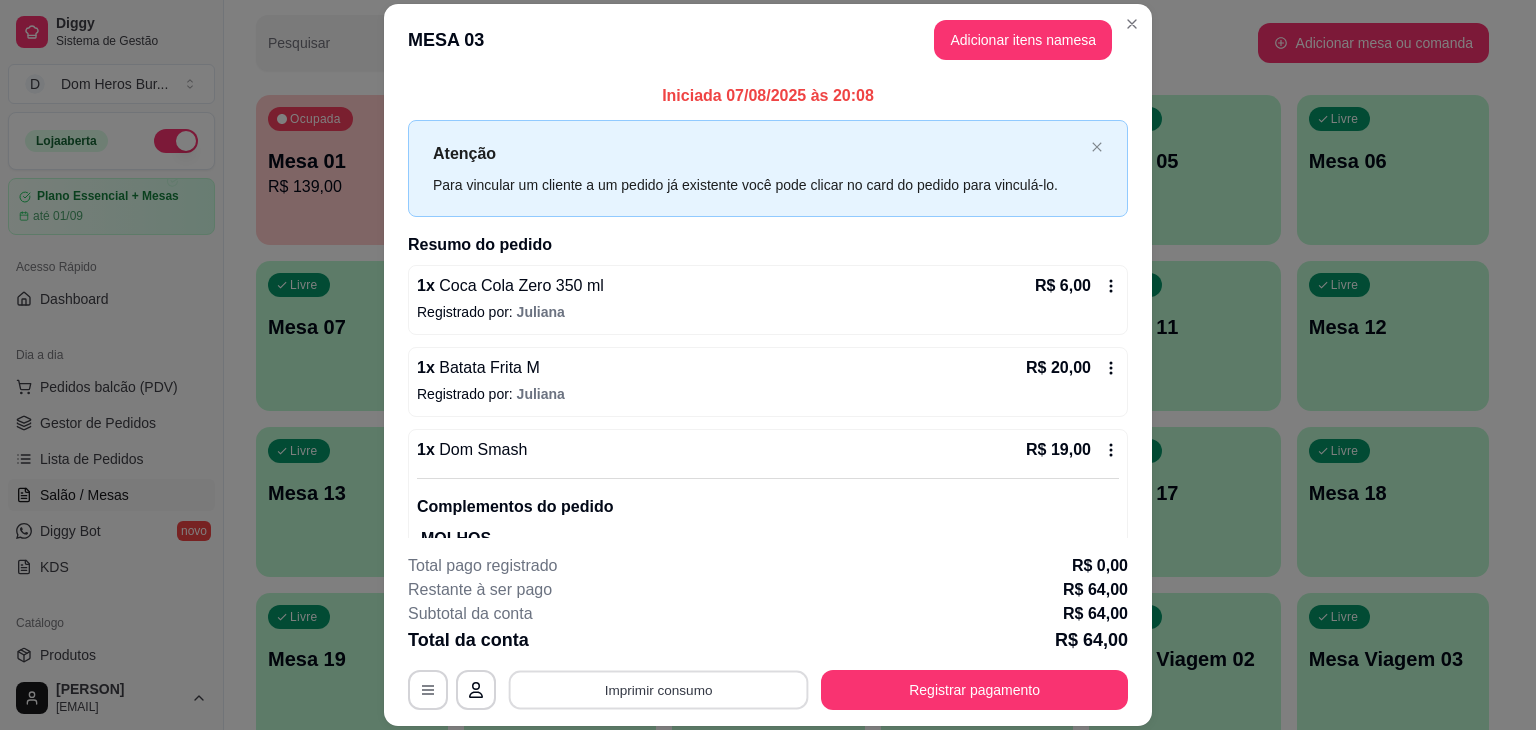 click on "Imprimir consumo" at bounding box center [659, 690] 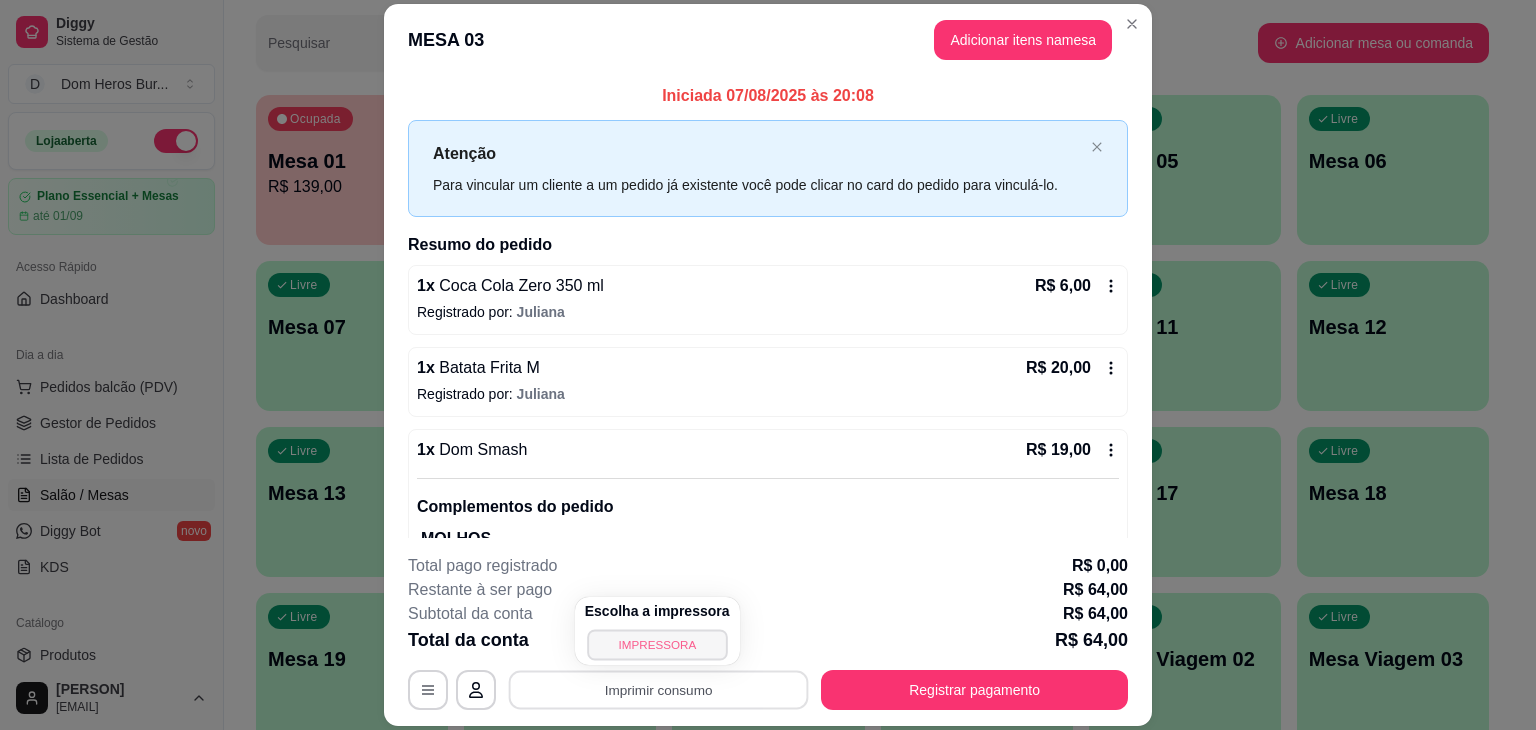 click on "IMPRESSORA" at bounding box center [657, 644] 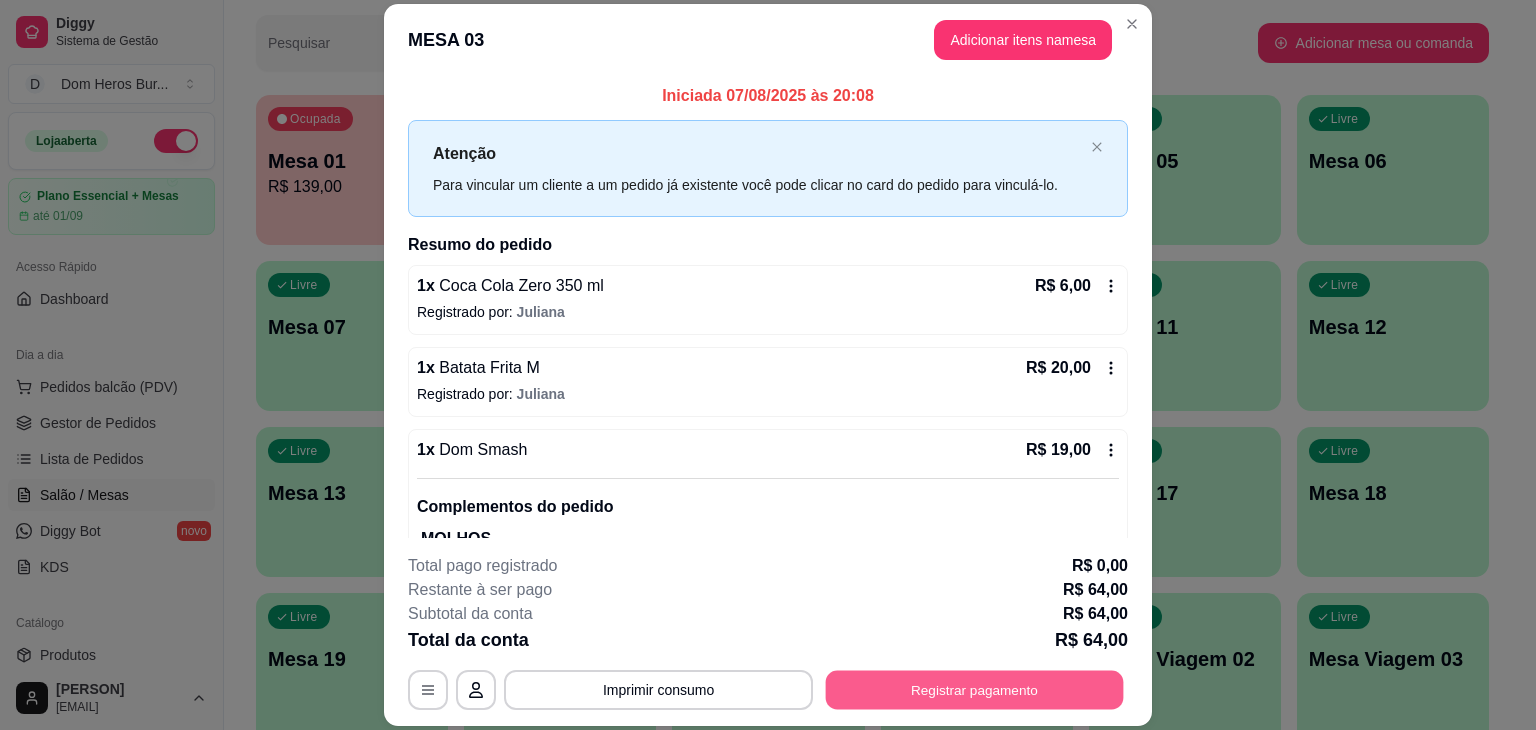 click on "Registrar pagamento" at bounding box center (975, 690) 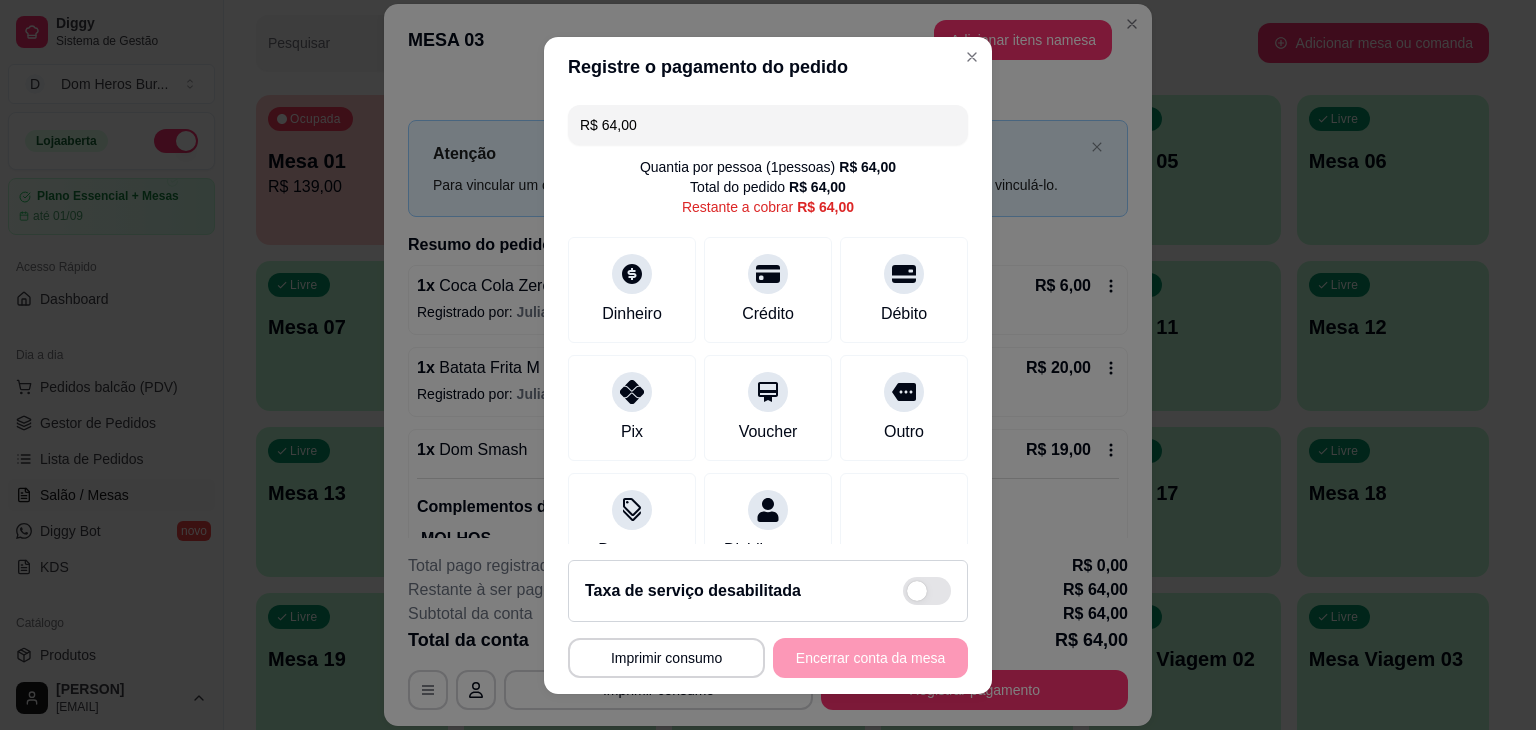 click on "R$ 64,00" at bounding box center (768, 125) 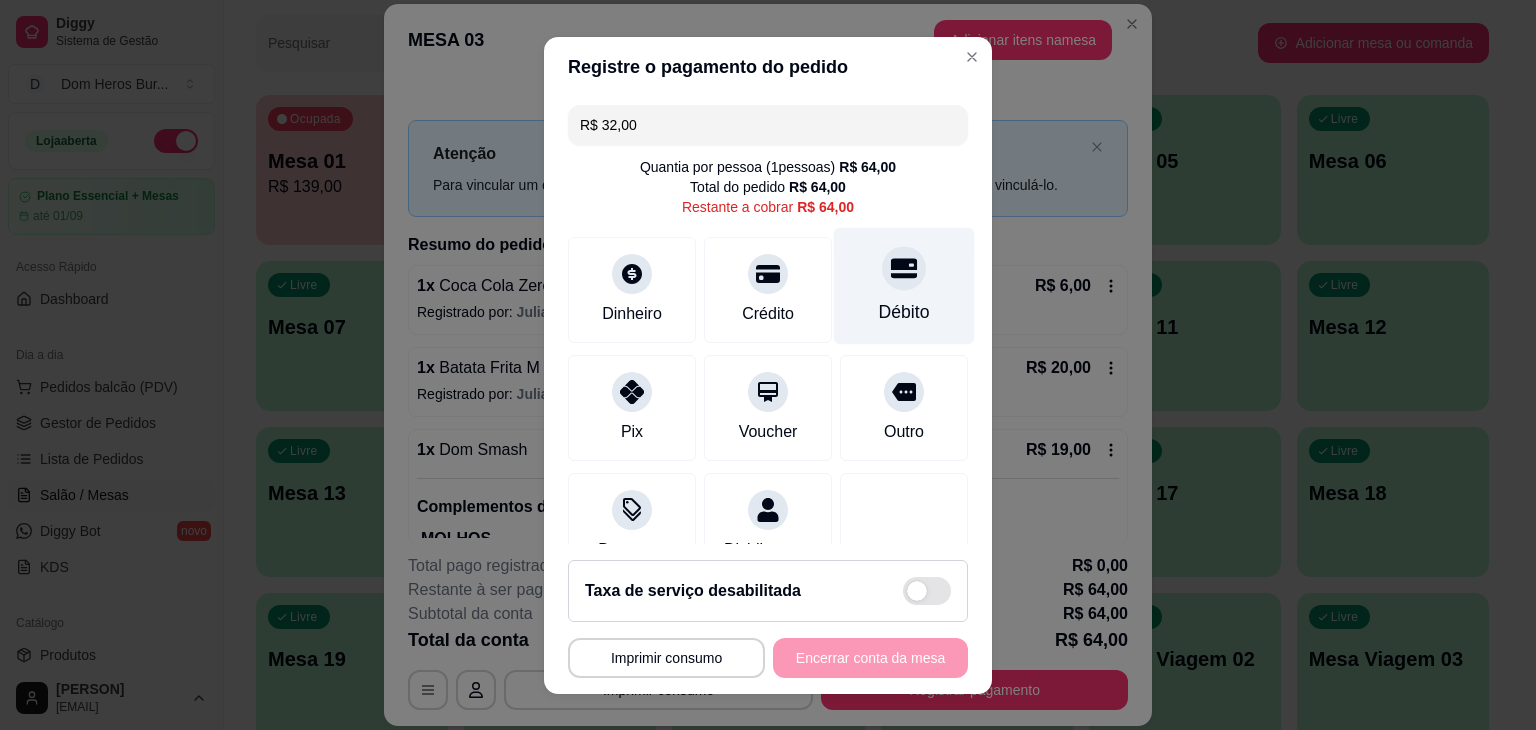 click on "Débito" at bounding box center (904, 312) 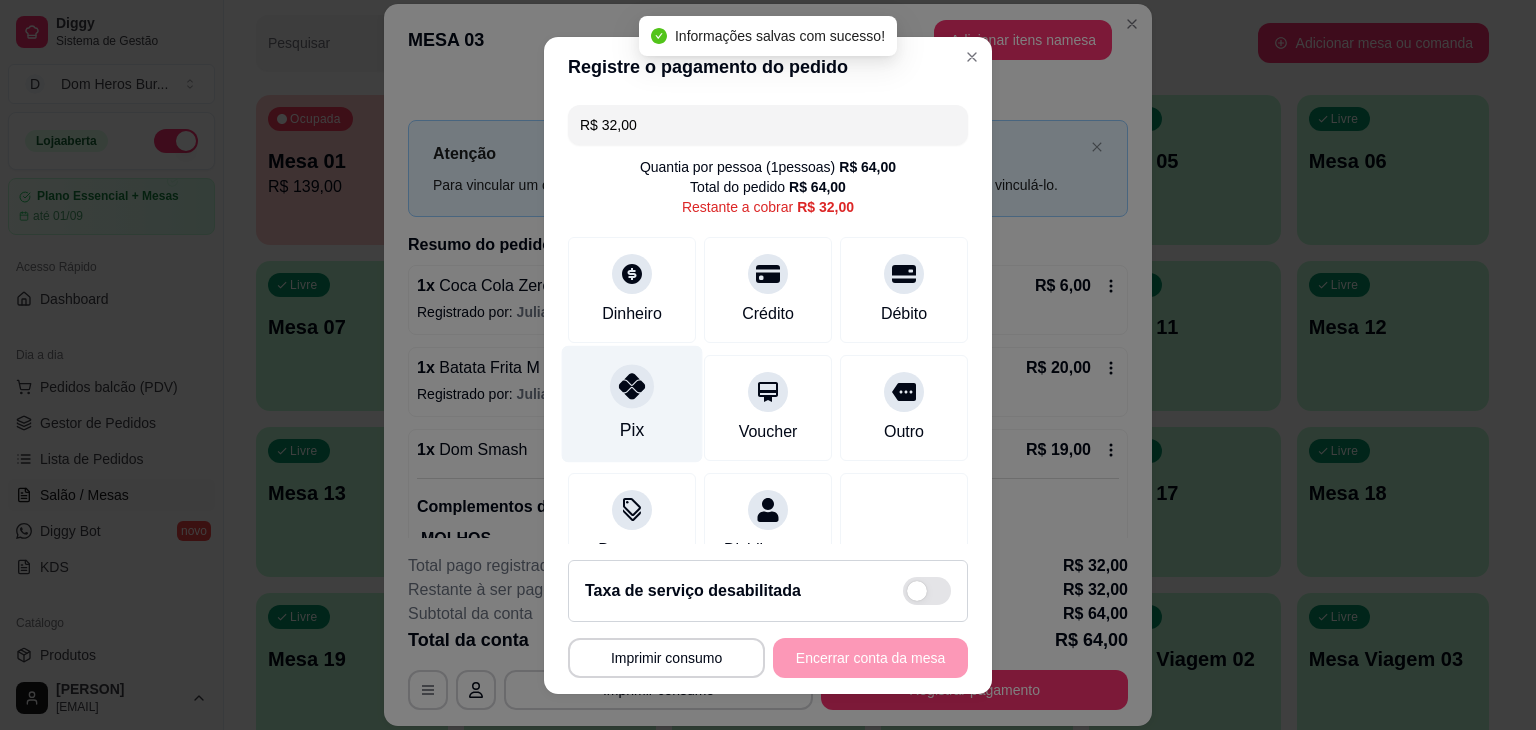 click 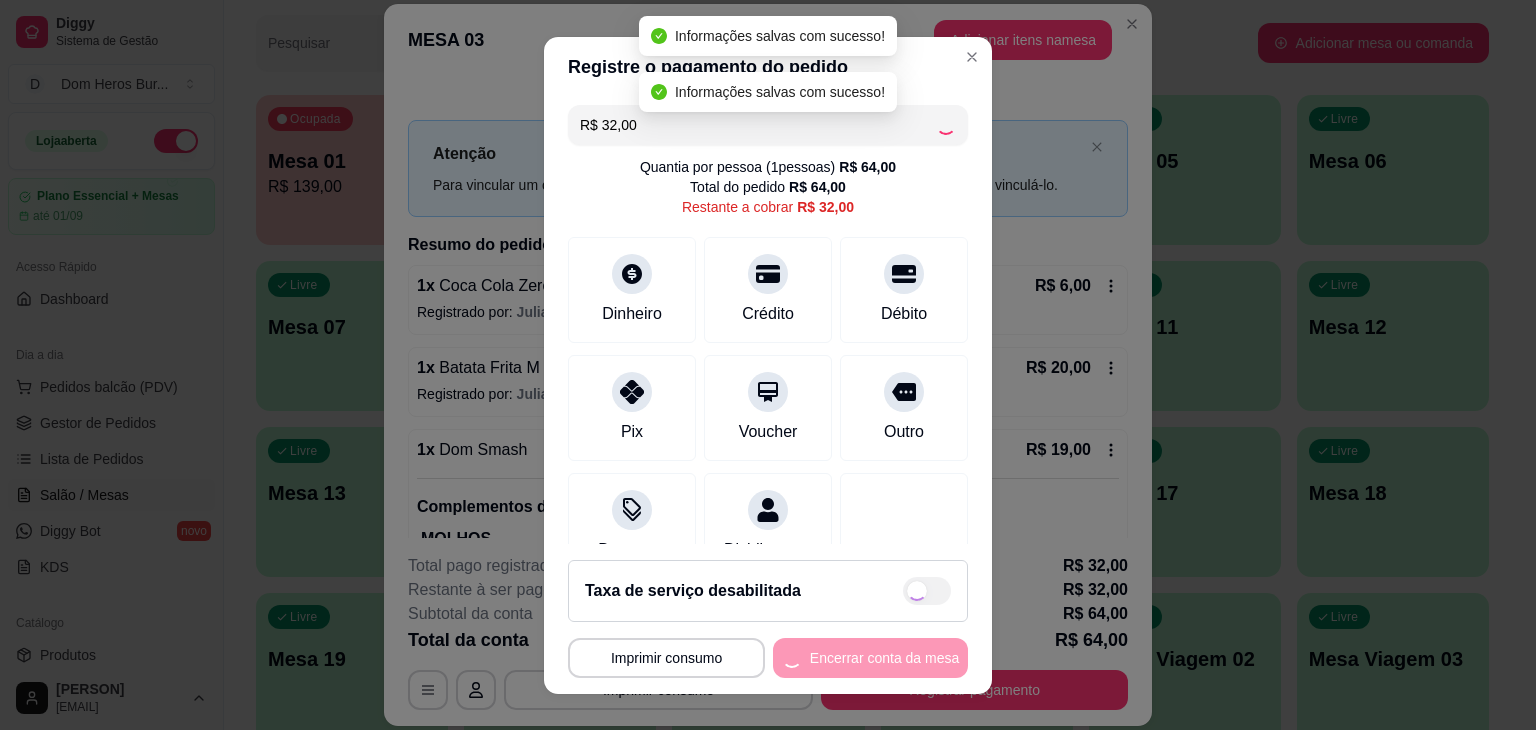type on "R$ 0,00" 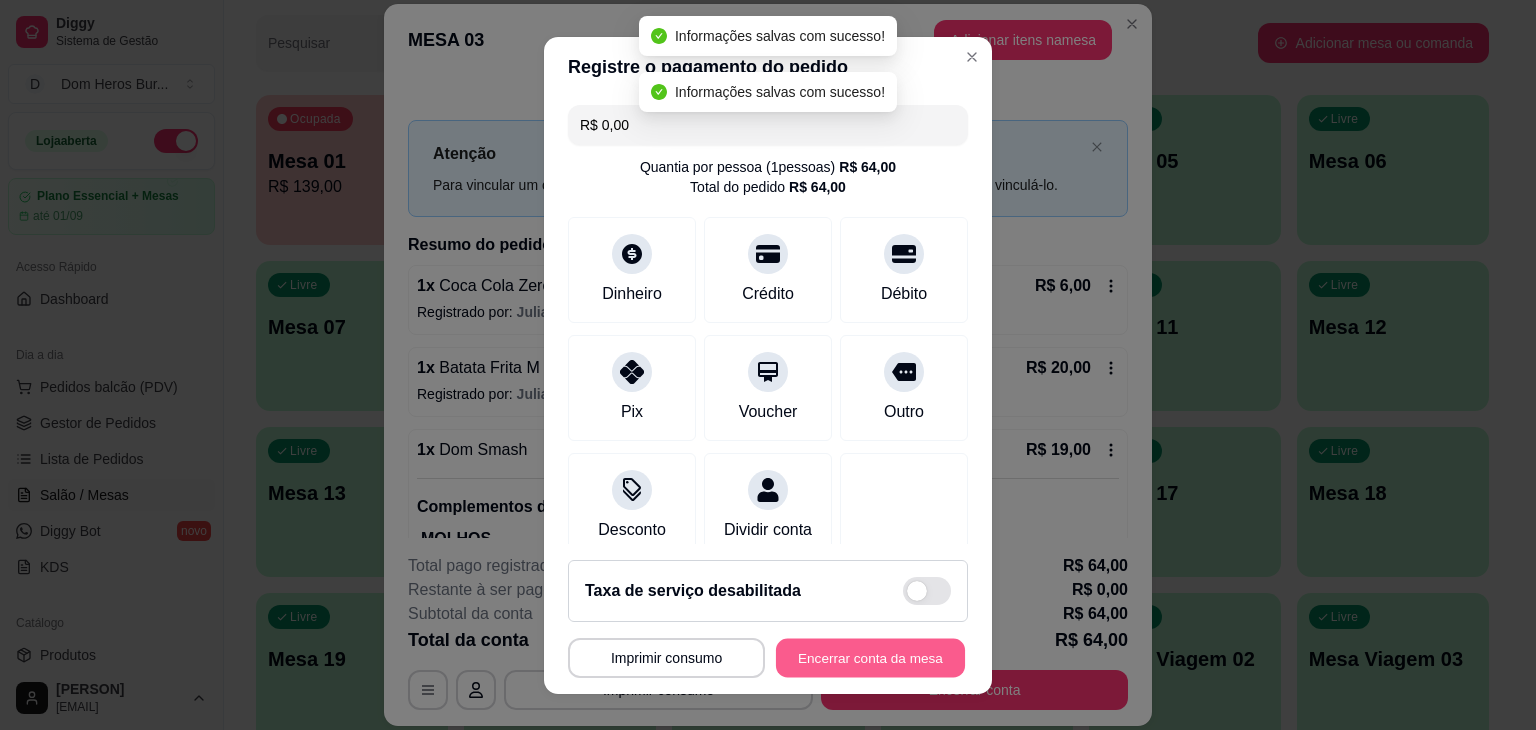 click on "Encerrar conta da mesa" at bounding box center (870, 657) 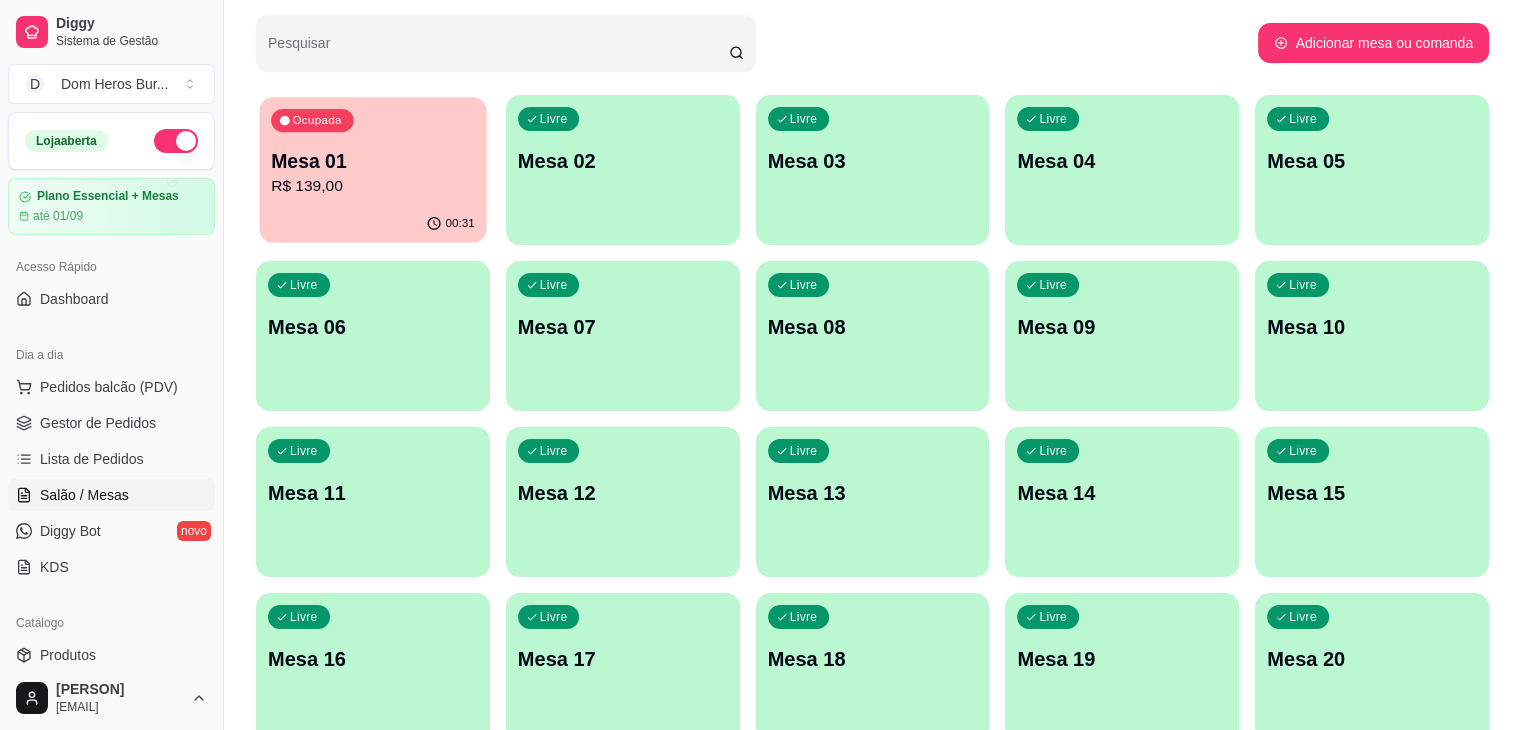 click on "00:31" at bounding box center (373, 224) 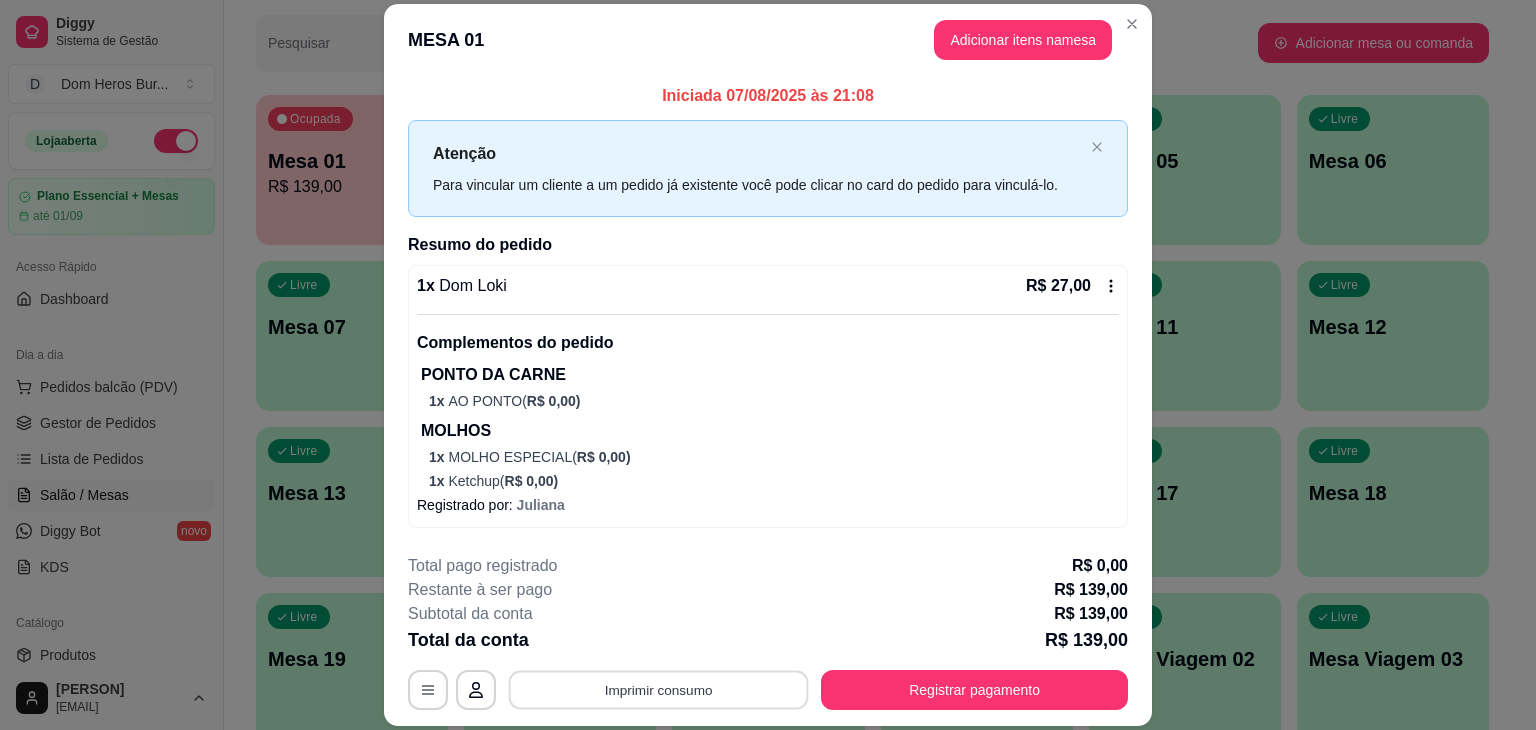 click on "Imprimir consumo" at bounding box center (659, 690) 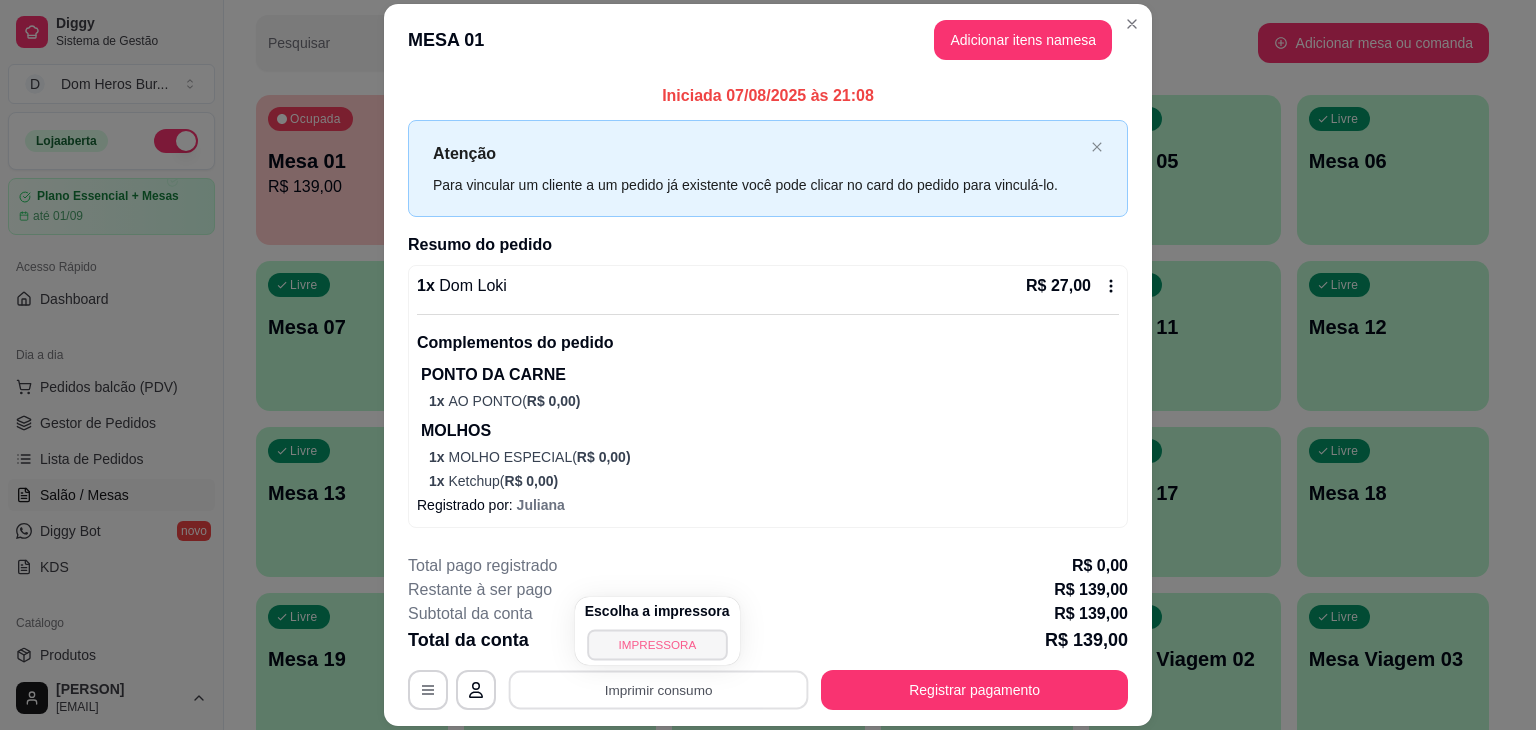 click on "IMPRESSORA" at bounding box center (657, 644) 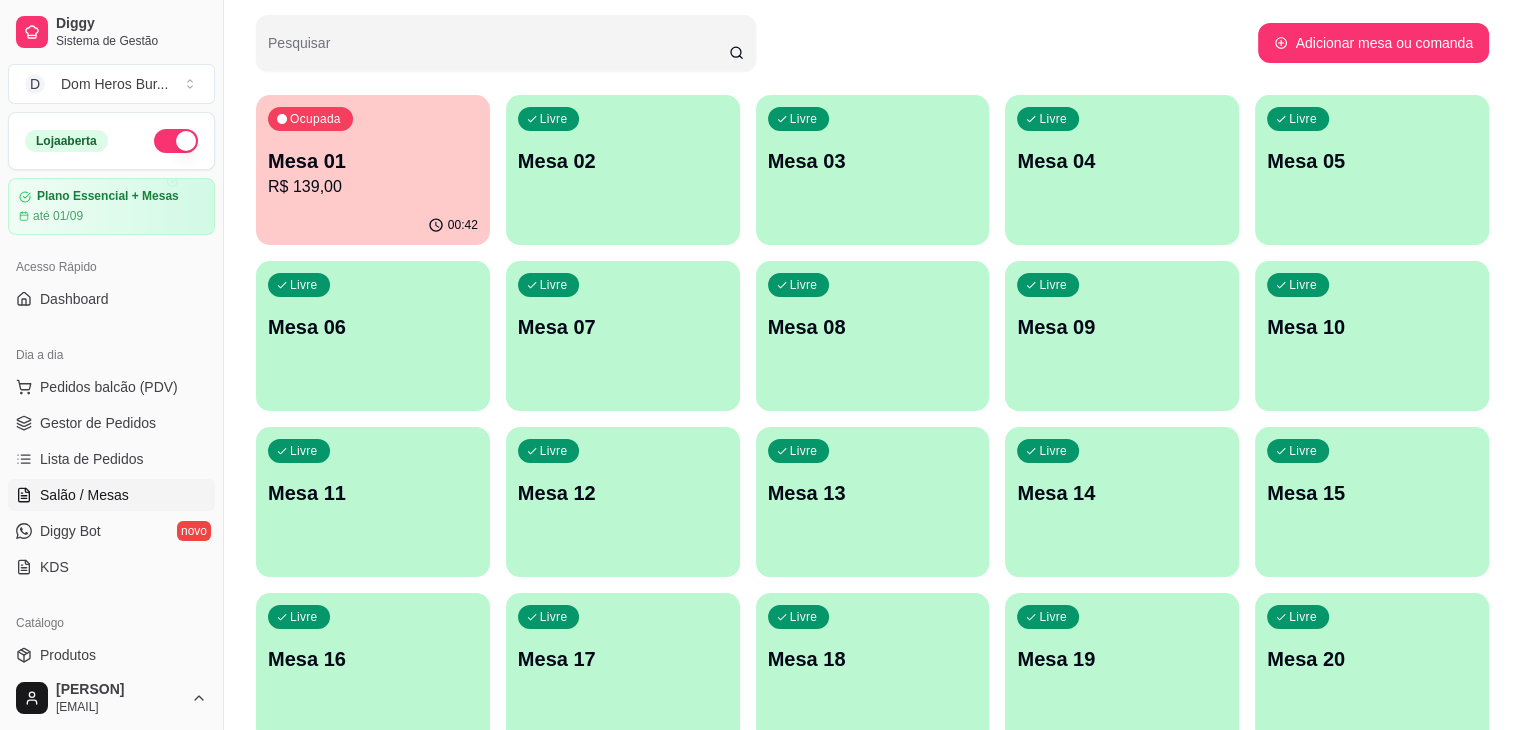 click on "Dia a dia Pedidos balcão (PDV) Gestor de Pedidos Lista de Pedidos Salão / Mesas Diggy Bot novo KDS" at bounding box center (111, 461) 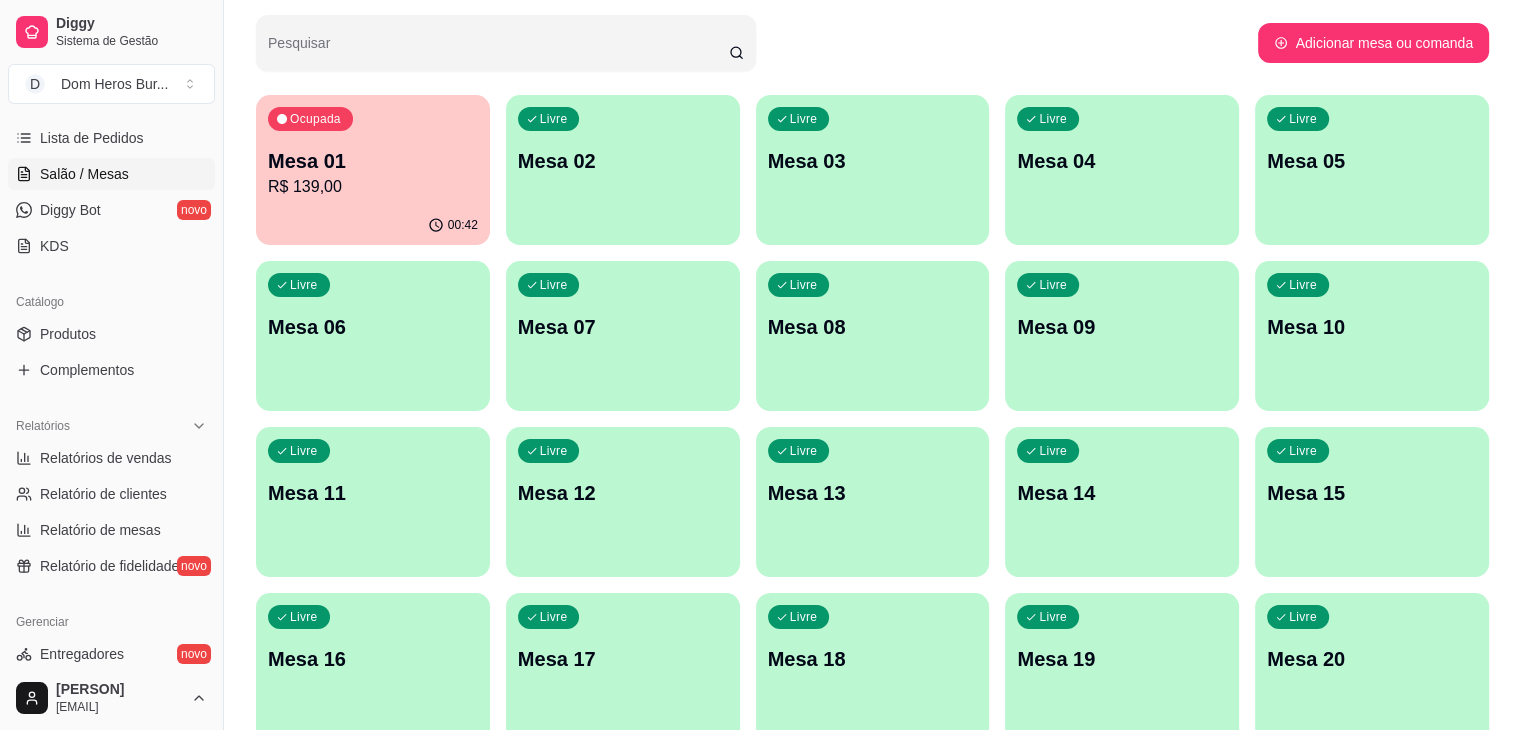 scroll, scrollTop: 360, scrollLeft: 0, axis: vertical 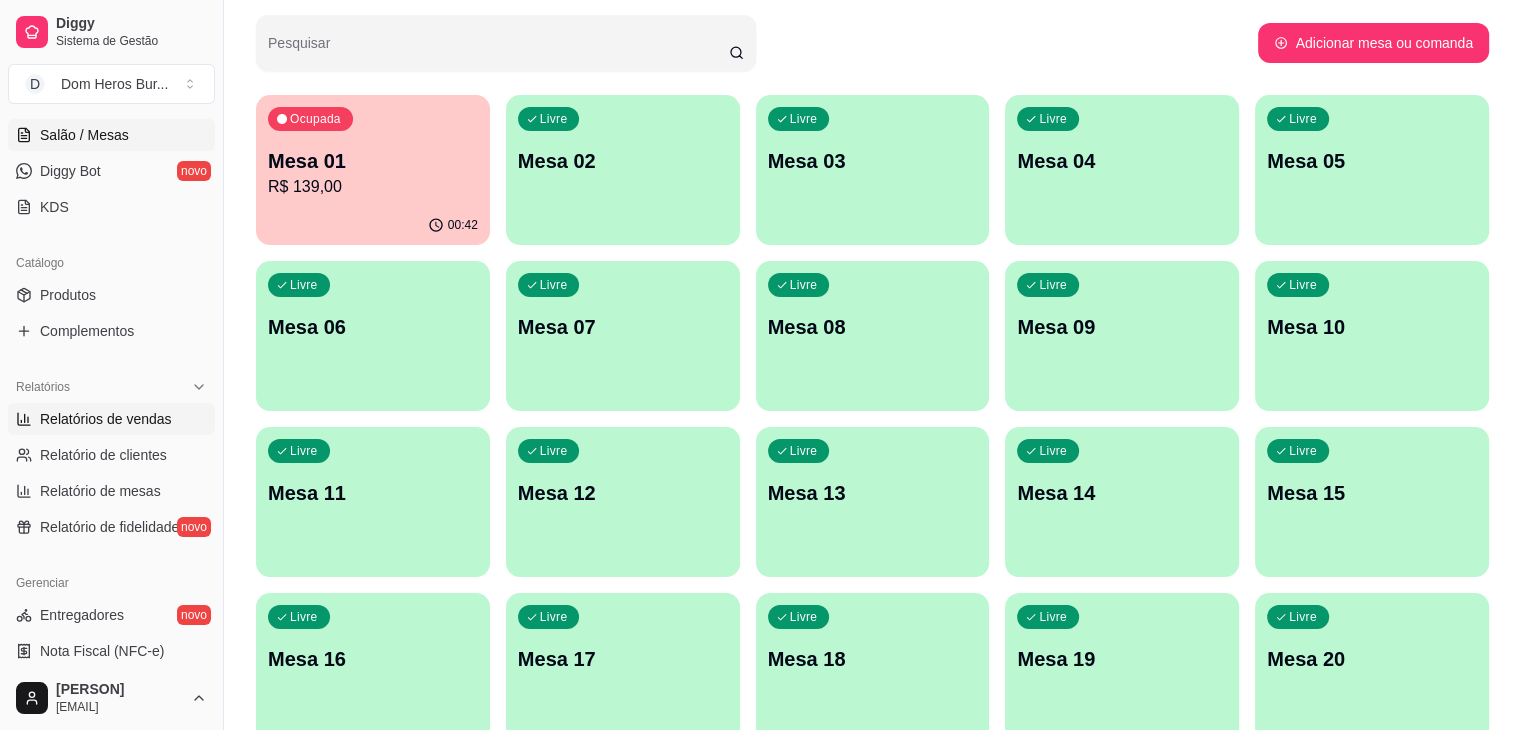 click on "Relatórios de vendas" at bounding box center [111, 419] 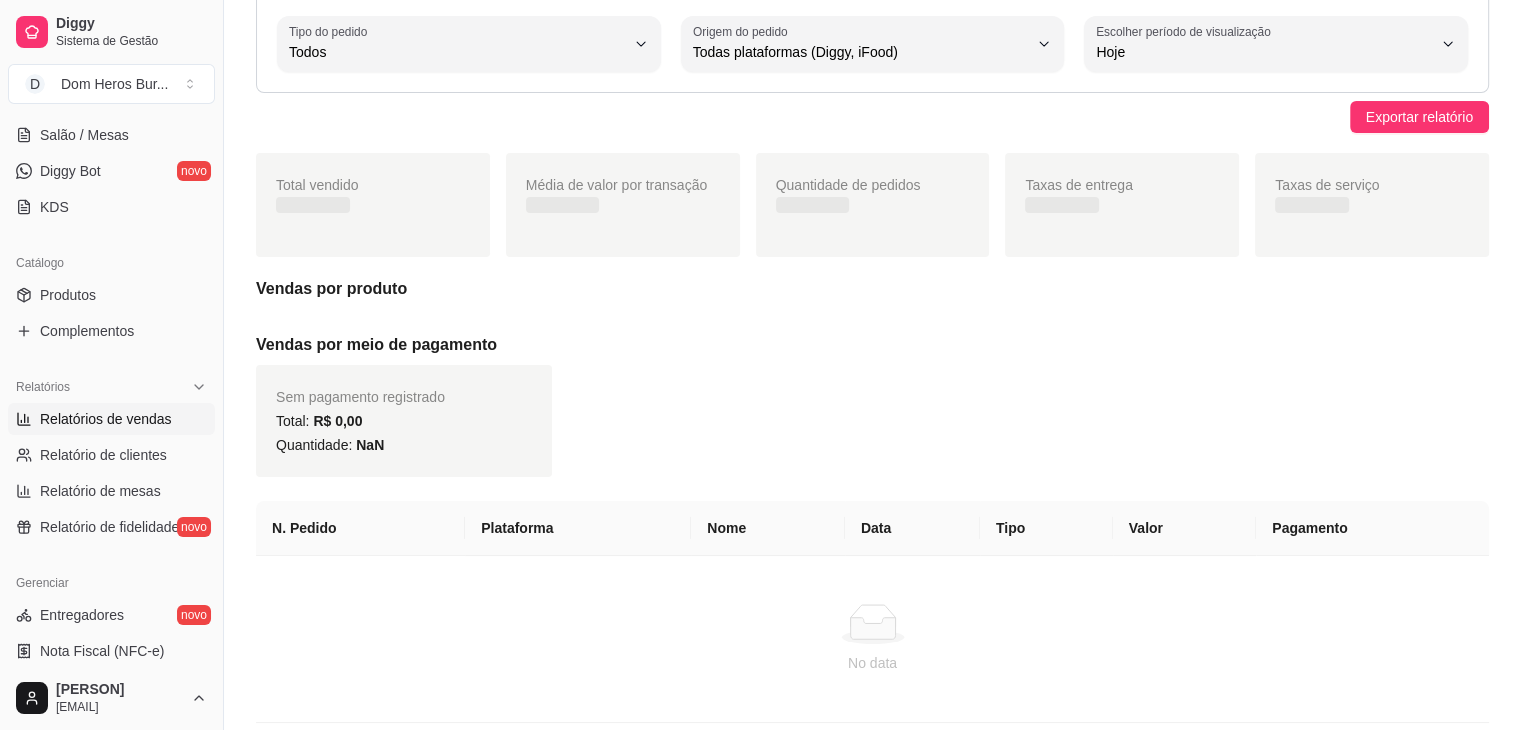 scroll, scrollTop: 0, scrollLeft: 0, axis: both 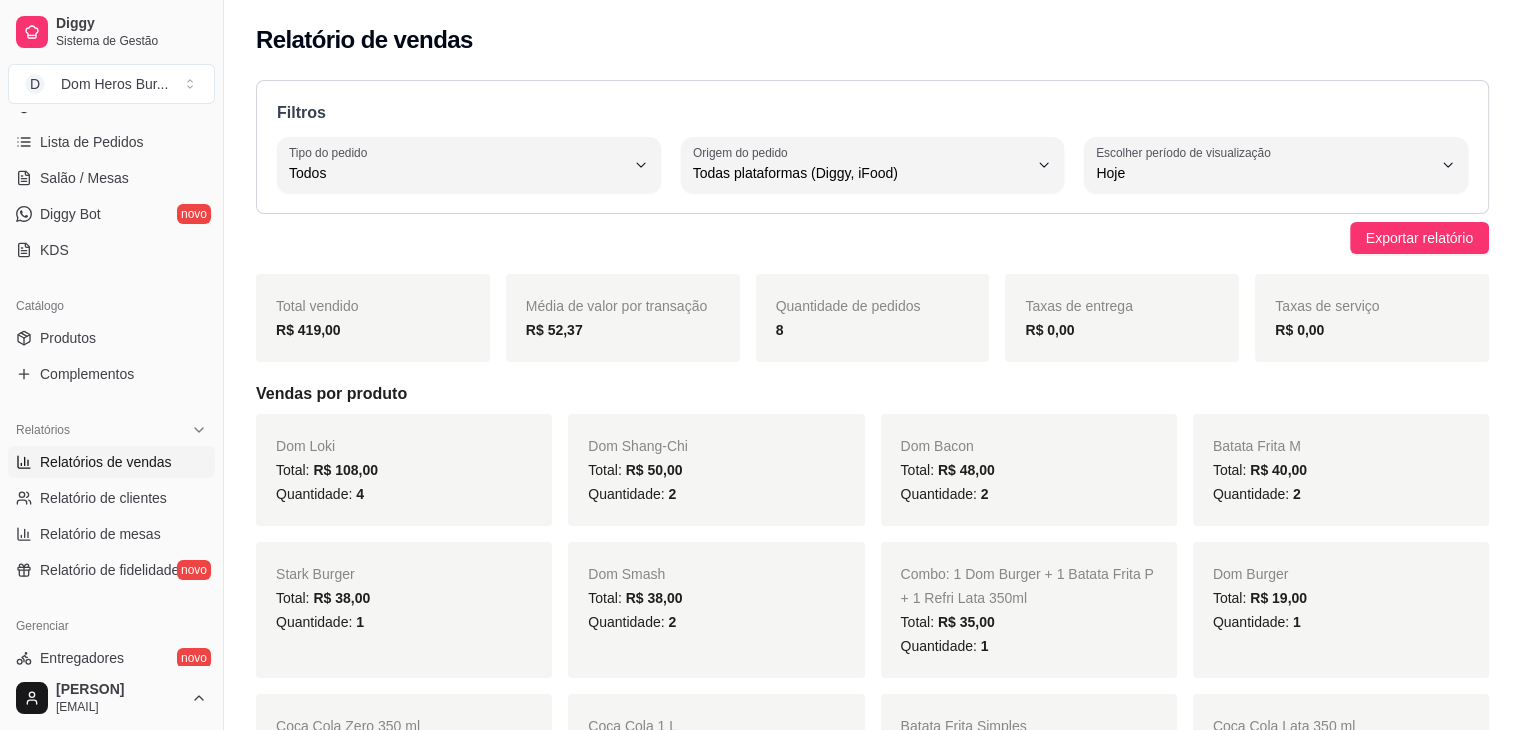 click on "Dia a dia Pedidos balcão (PDV) Gestor de Pedidos Lista de Pedidos Salão / Mesas Diggy Bot novo KDS" at bounding box center (111, 144) 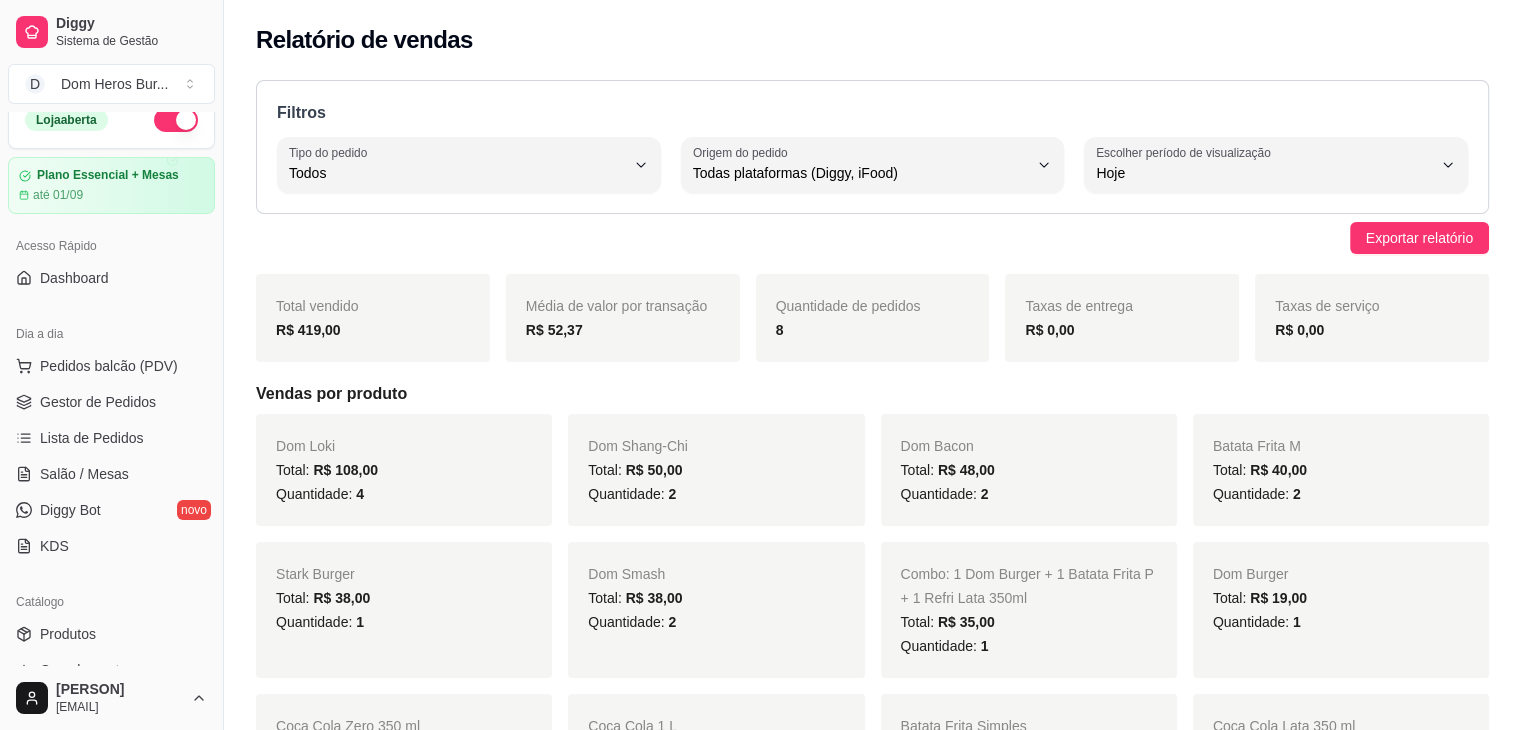 scroll, scrollTop: 0, scrollLeft: 0, axis: both 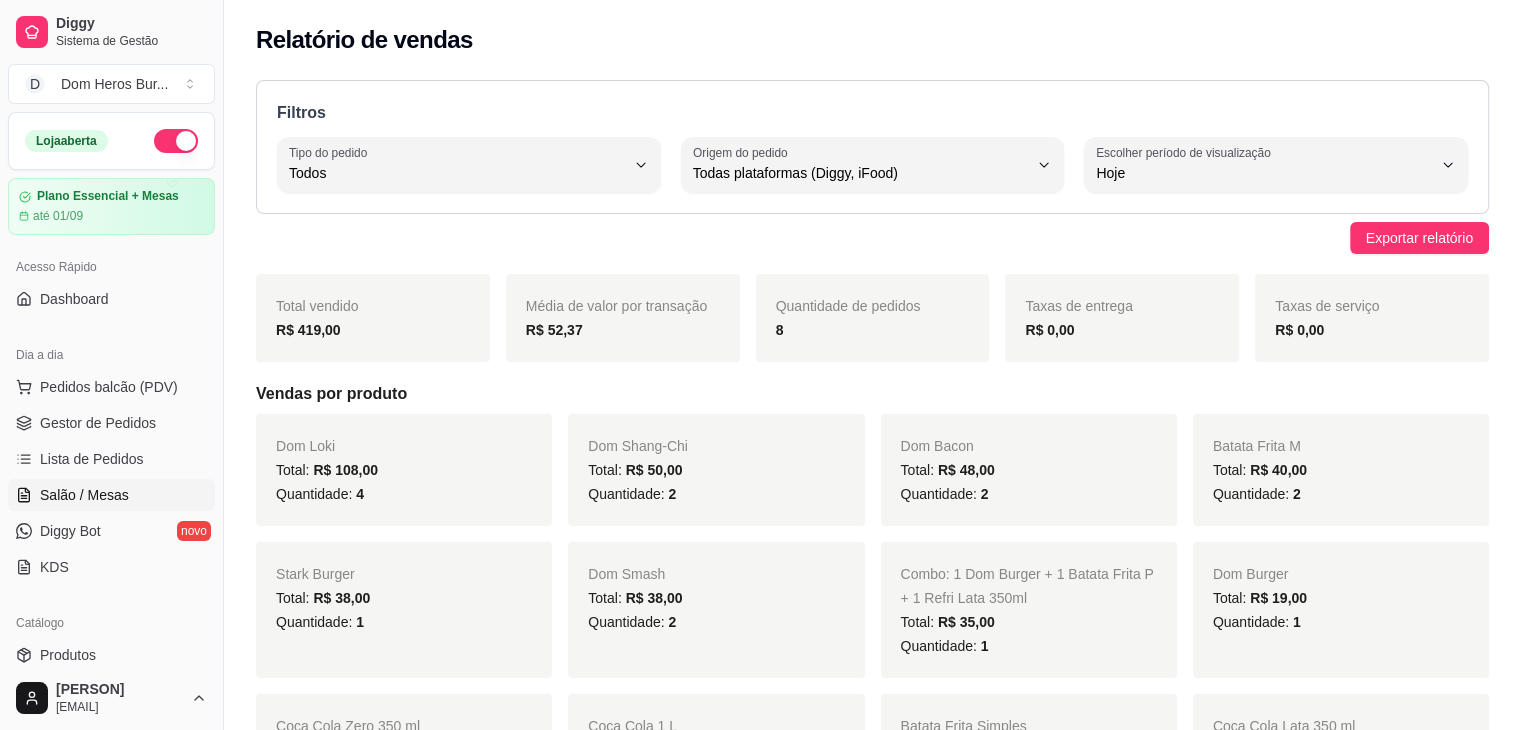 click on "Salão / Mesas" at bounding box center [111, 495] 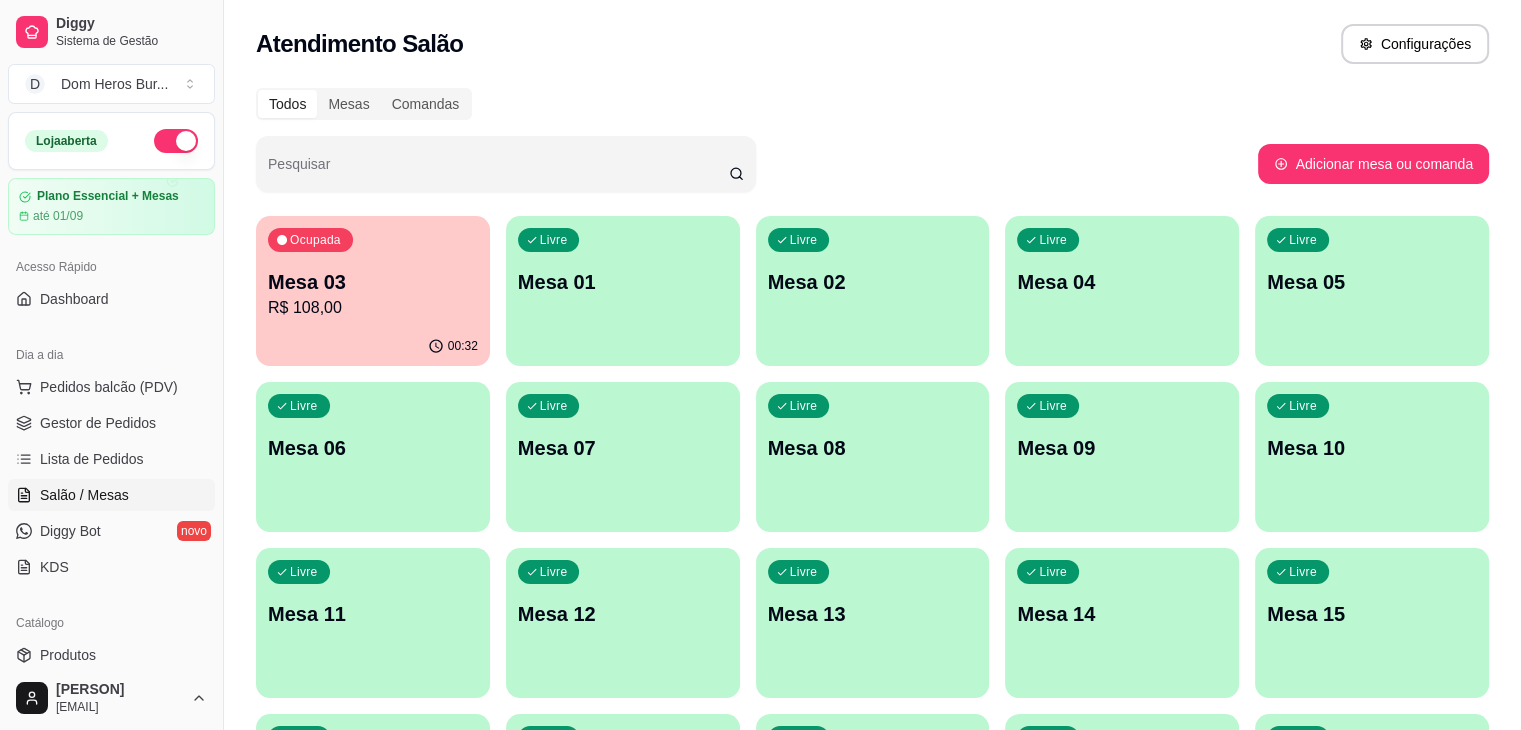 click on "Dia a dia Pedidos balcão (PDV) Gestor de Pedidos Lista de Pedidos Salão / Mesas Diggy Bot novo KDS" at bounding box center [111, 461] 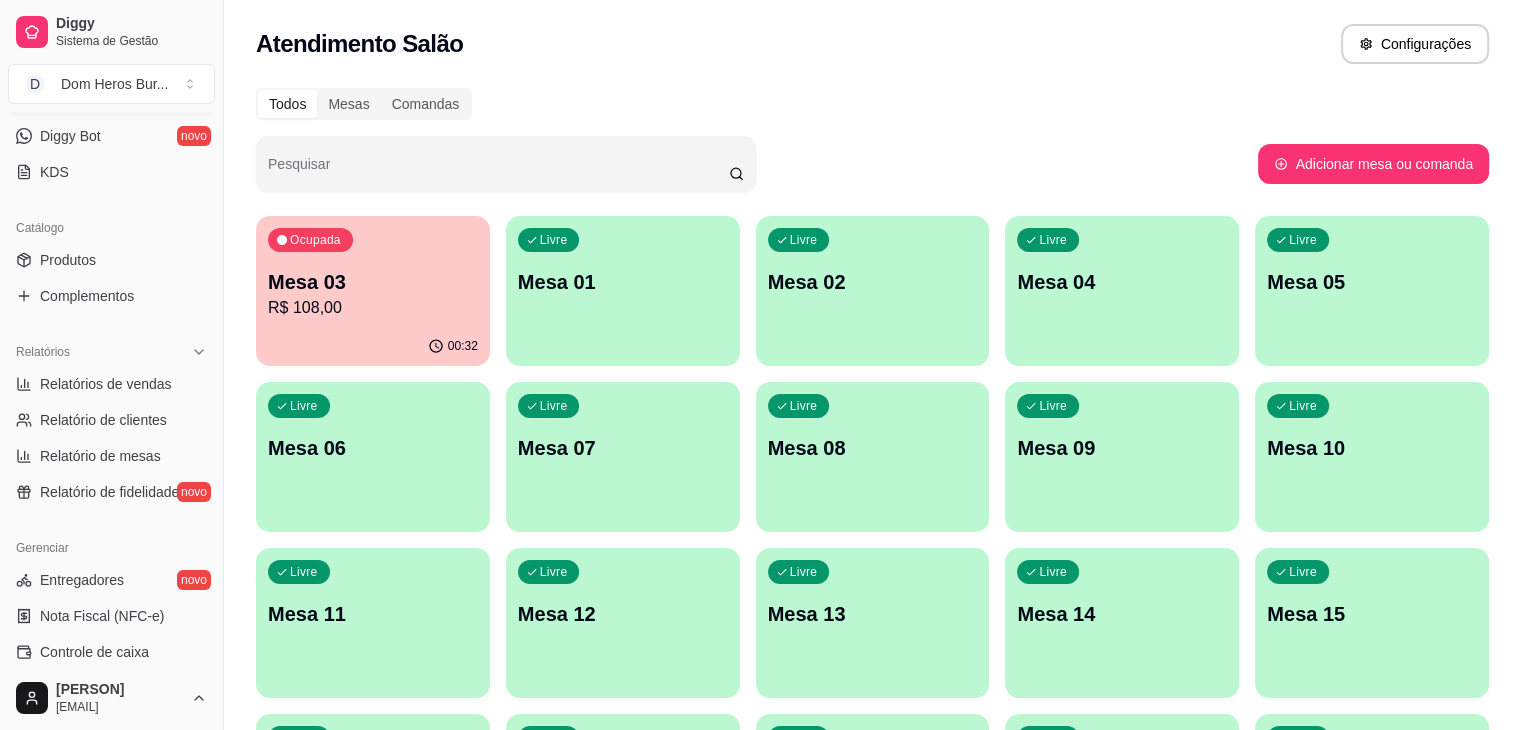 scroll, scrollTop: 400, scrollLeft: 0, axis: vertical 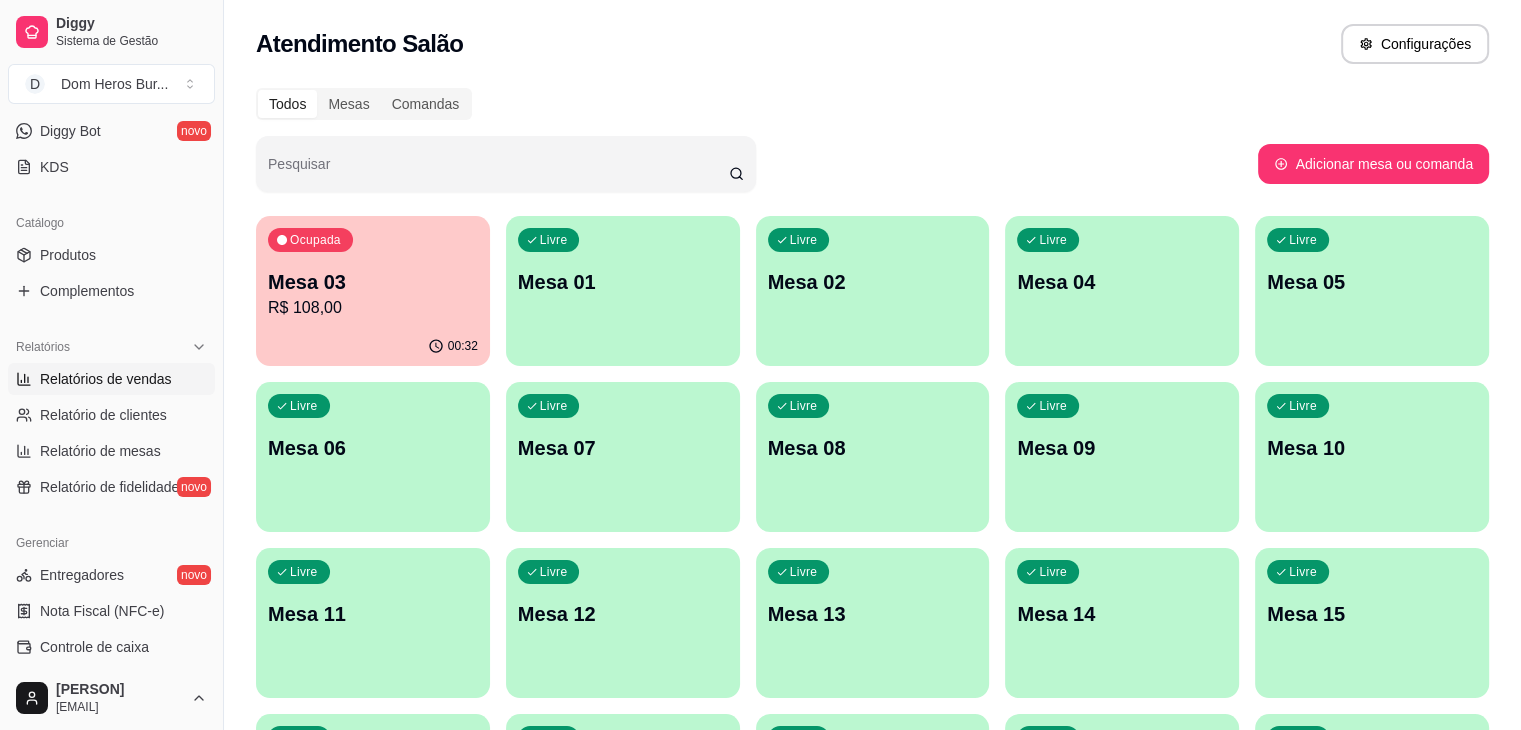 click on "Relatórios de vendas" at bounding box center (106, 379) 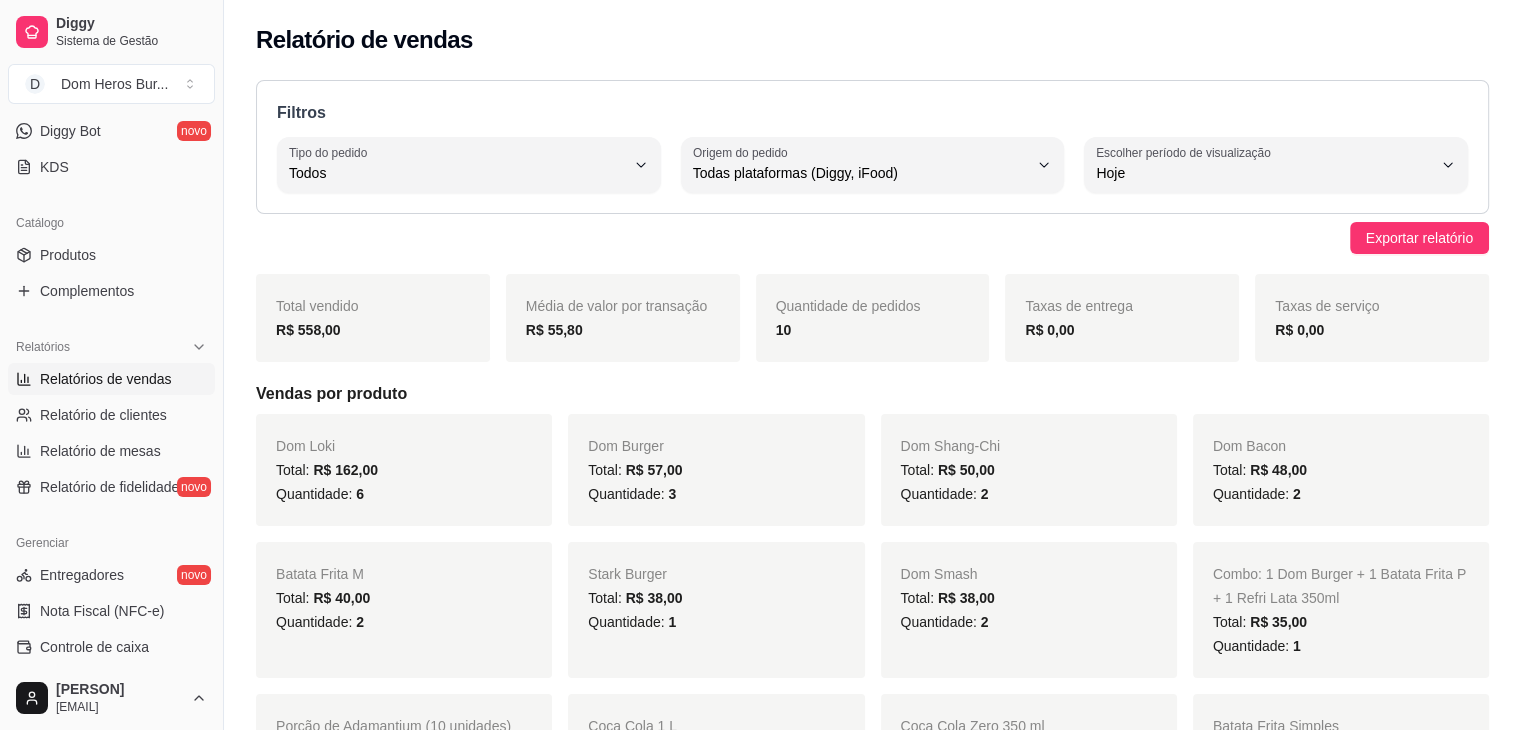 click on "Dia a dia Pedidos balcão (PDV) Gestor de Pedidos Lista de Pedidos Salão / Mesas Diggy Bot novo KDS" at bounding box center (111, 61) 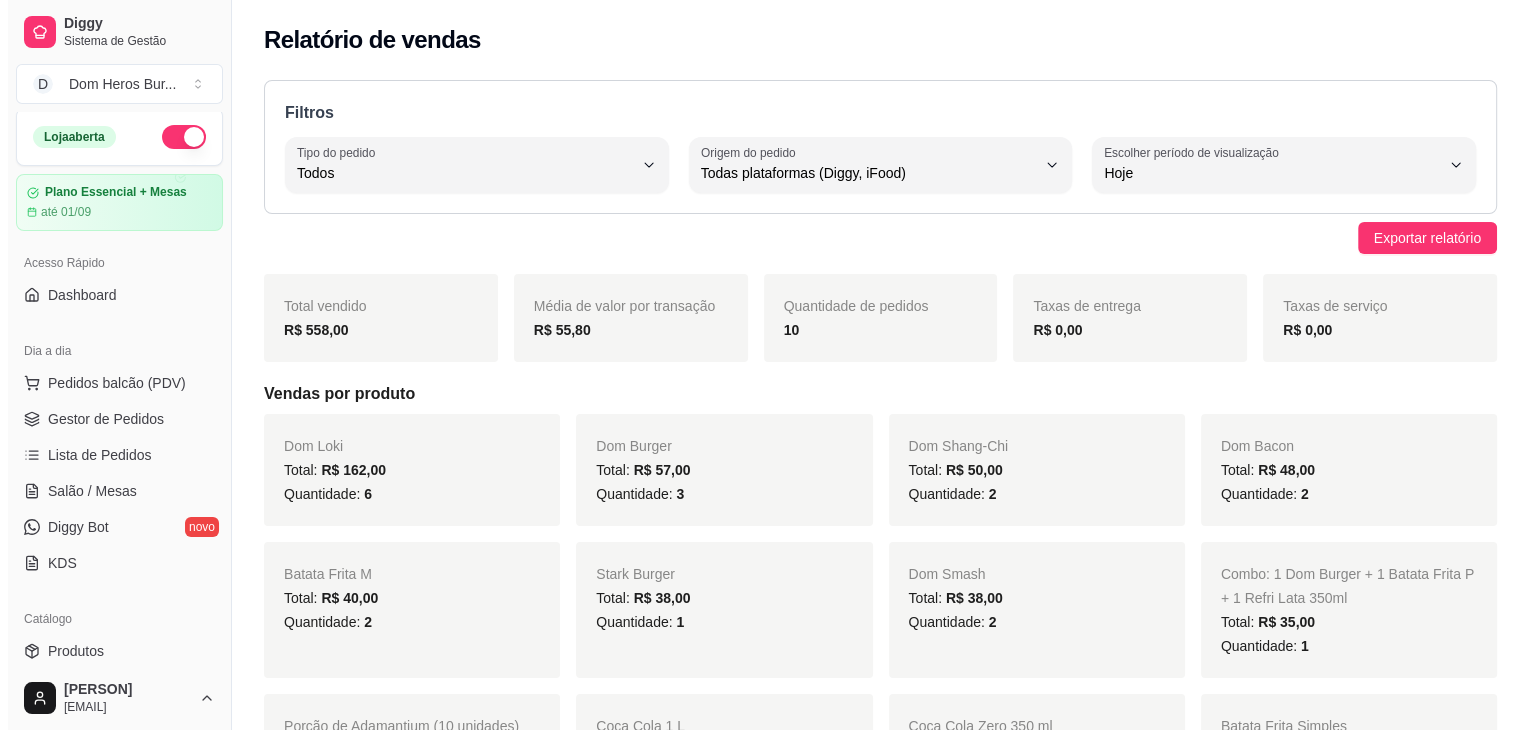 scroll, scrollTop: 0, scrollLeft: 0, axis: both 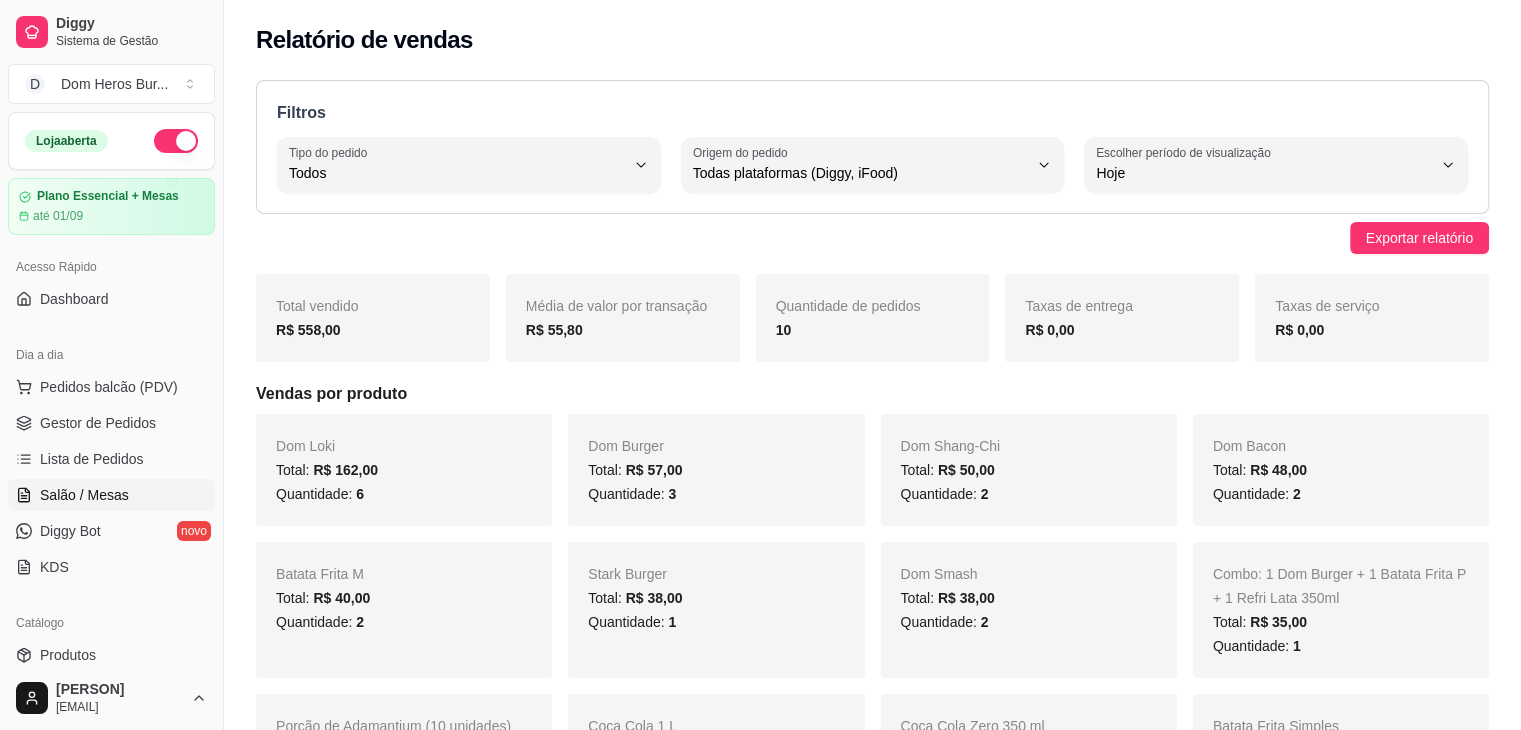 click on "Salão / Mesas" at bounding box center [84, 495] 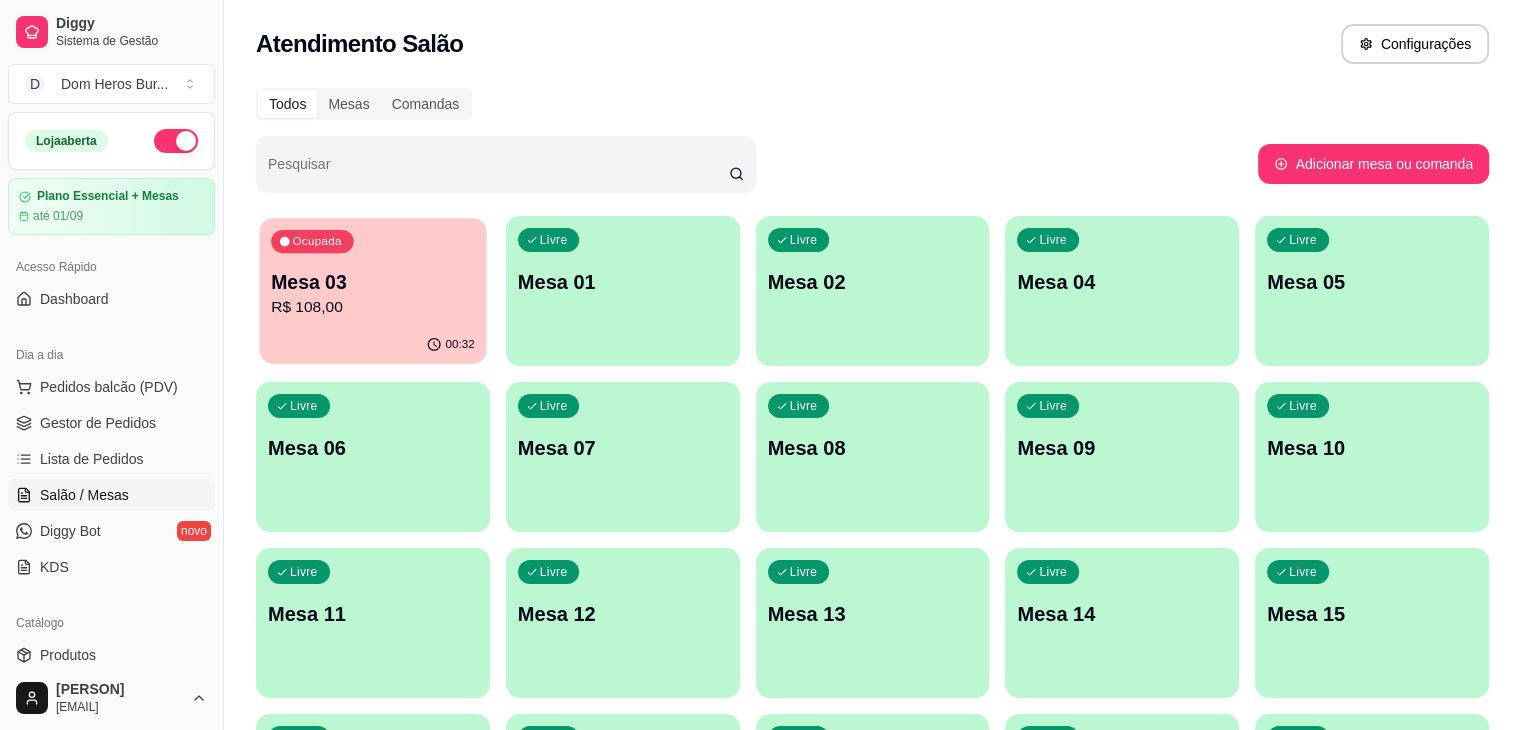 click on "Mesa 03" at bounding box center (373, 282) 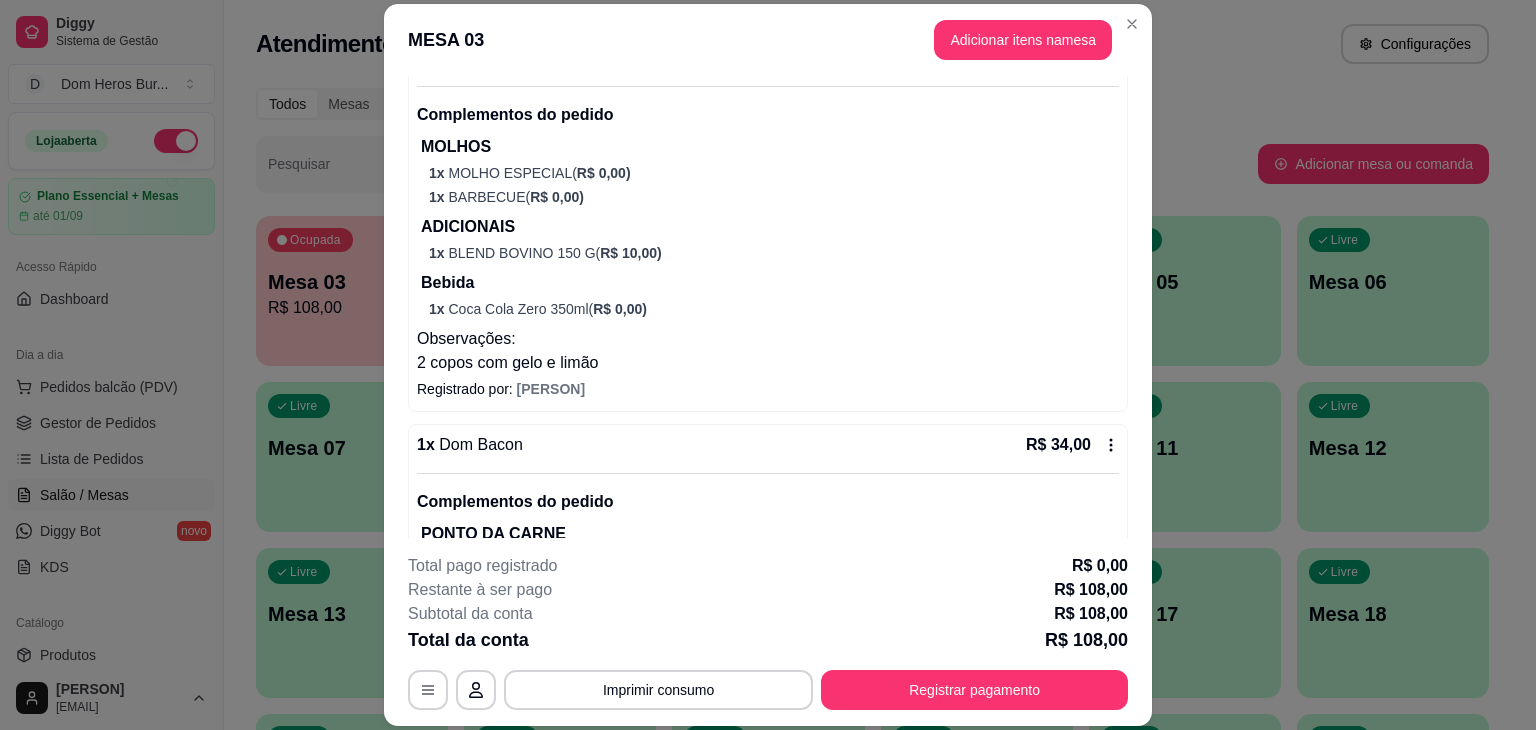 scroll, scrollTop: 716, scrollLeft: 0, axis: vertical 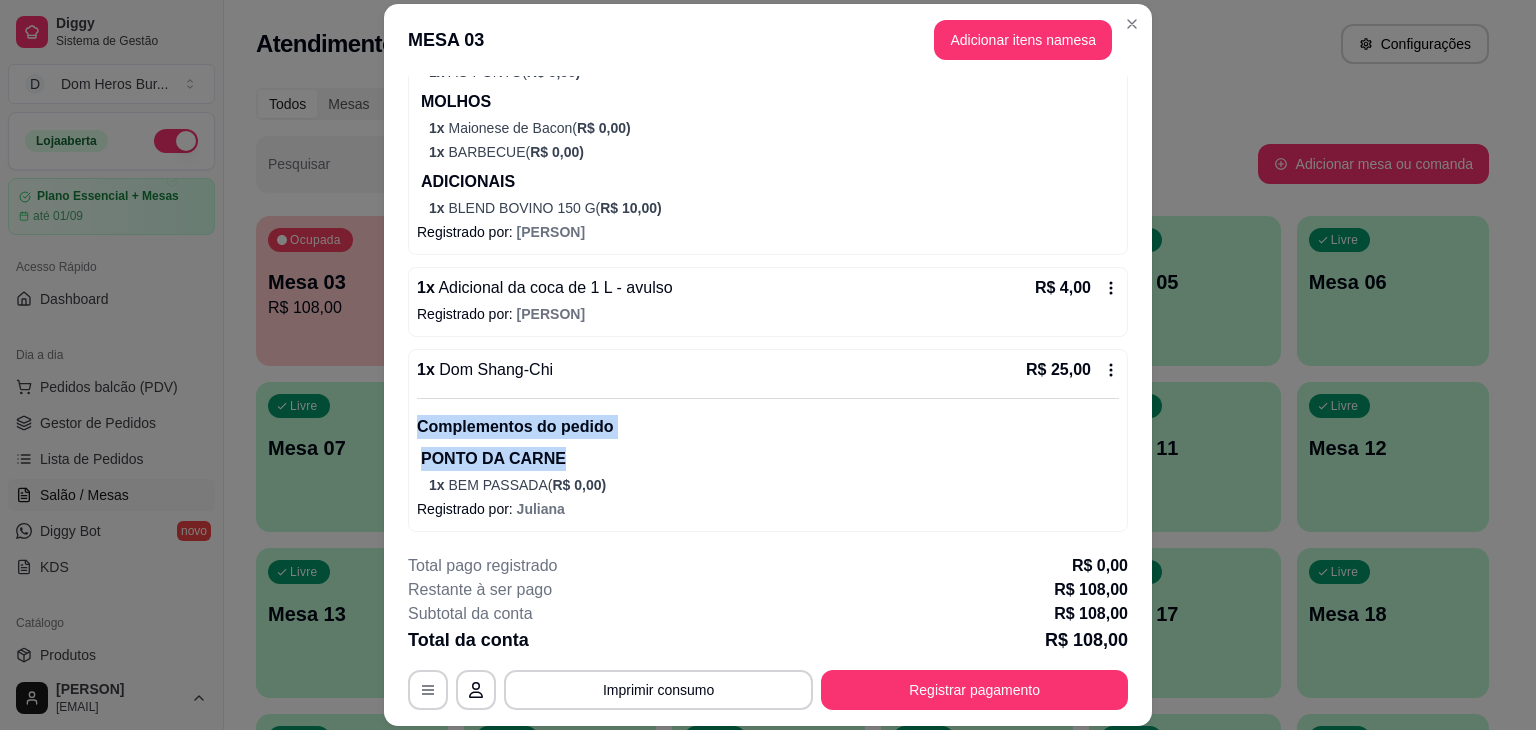 drag, startPoint x: 1144, startPoint y: 454, endPoint x: 1137, endPoint y: 337, distance: 117.20921 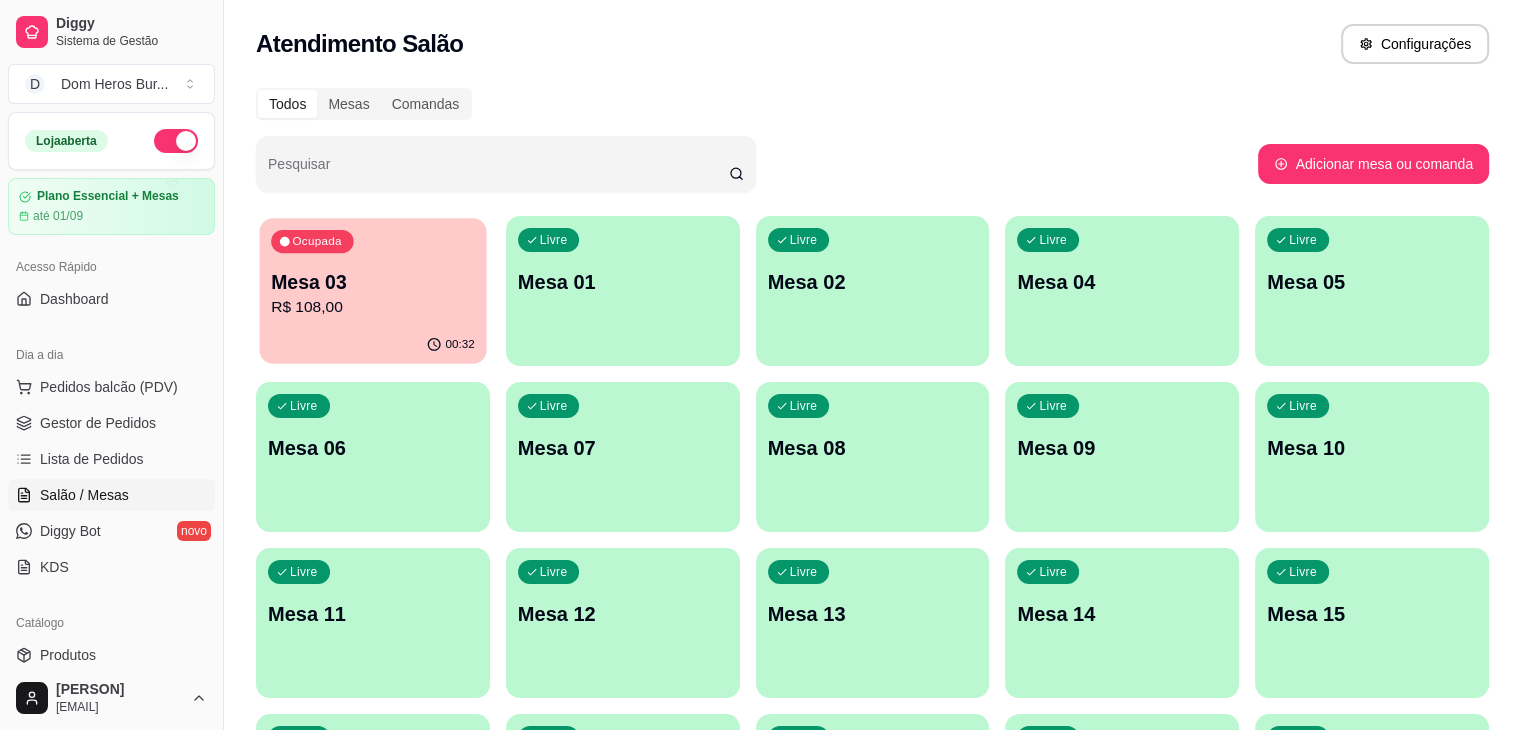 click on "R$ 108,00" at bounding box center [373, 307] 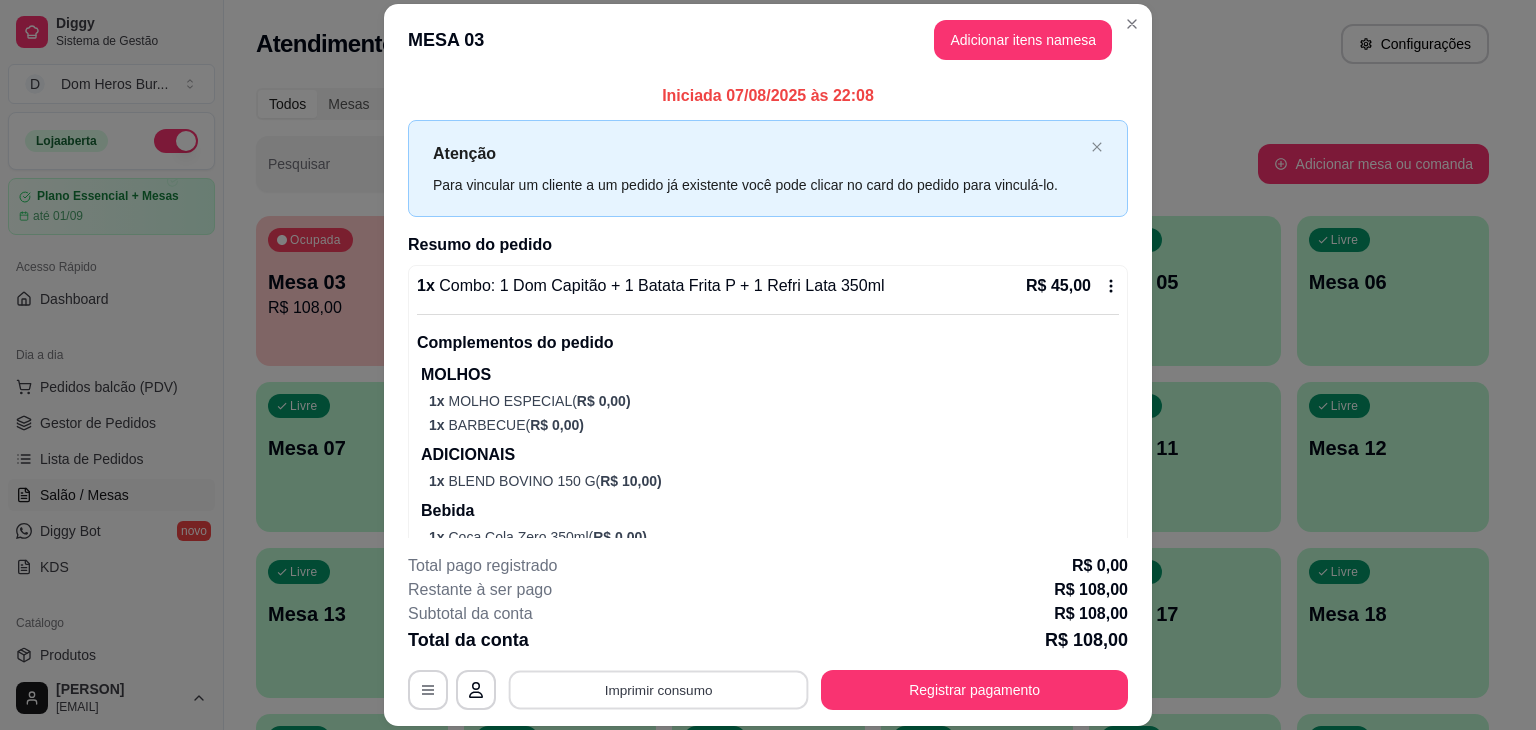 click on "Imprimir consumo" at bounding box center (659, 690) 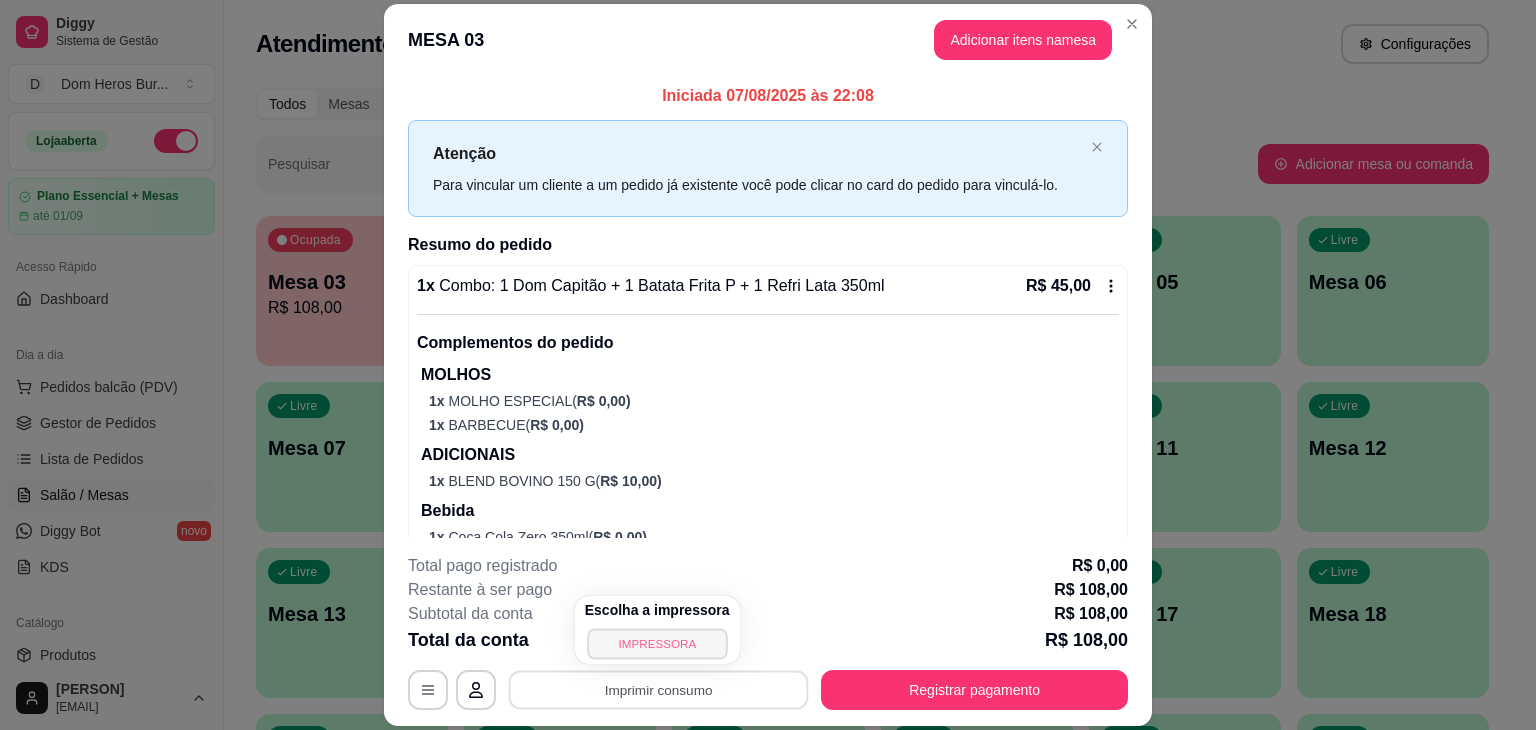click on "IMPRESSORA" at bounding box center (657, 643) 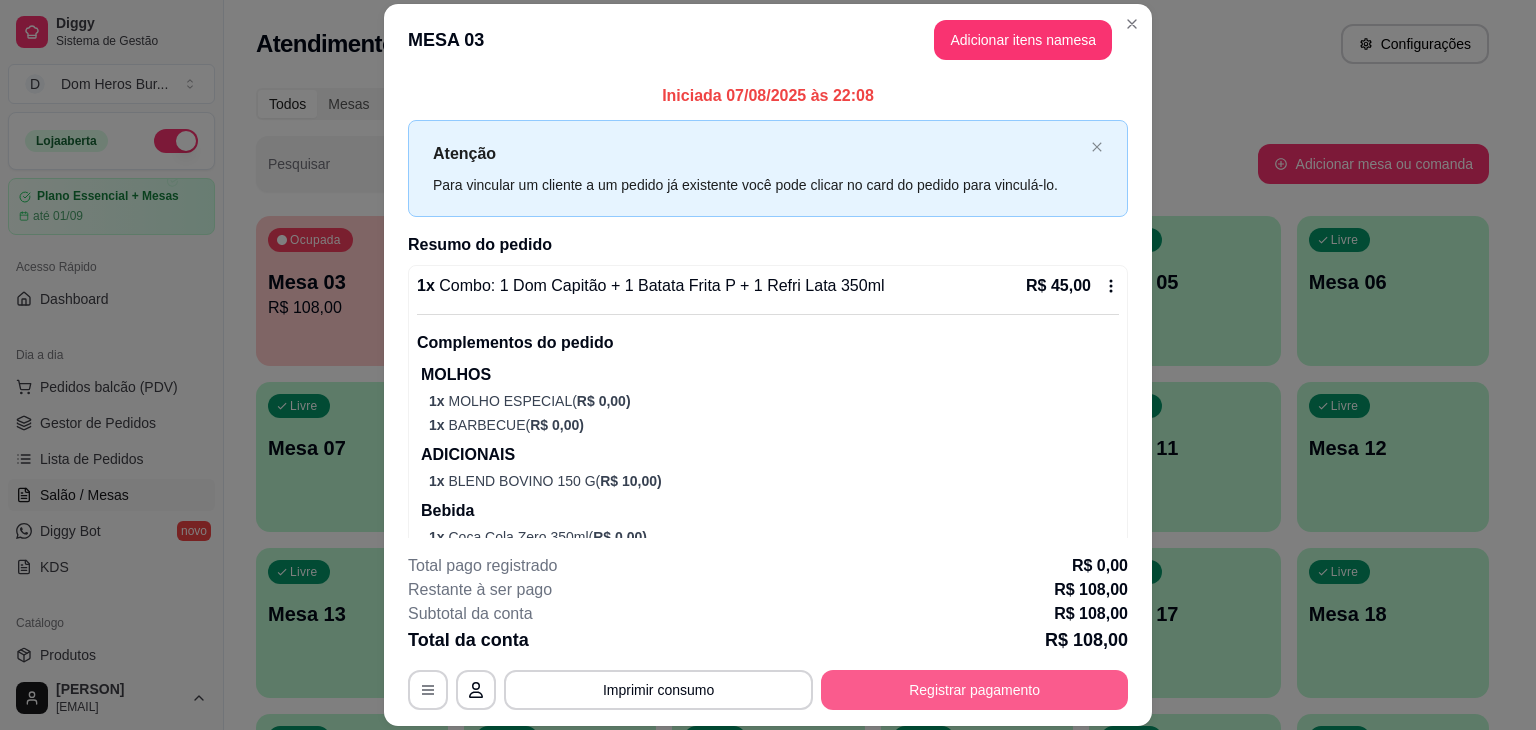 click on "Registrar pagamento" at bounding box center (974, 690) 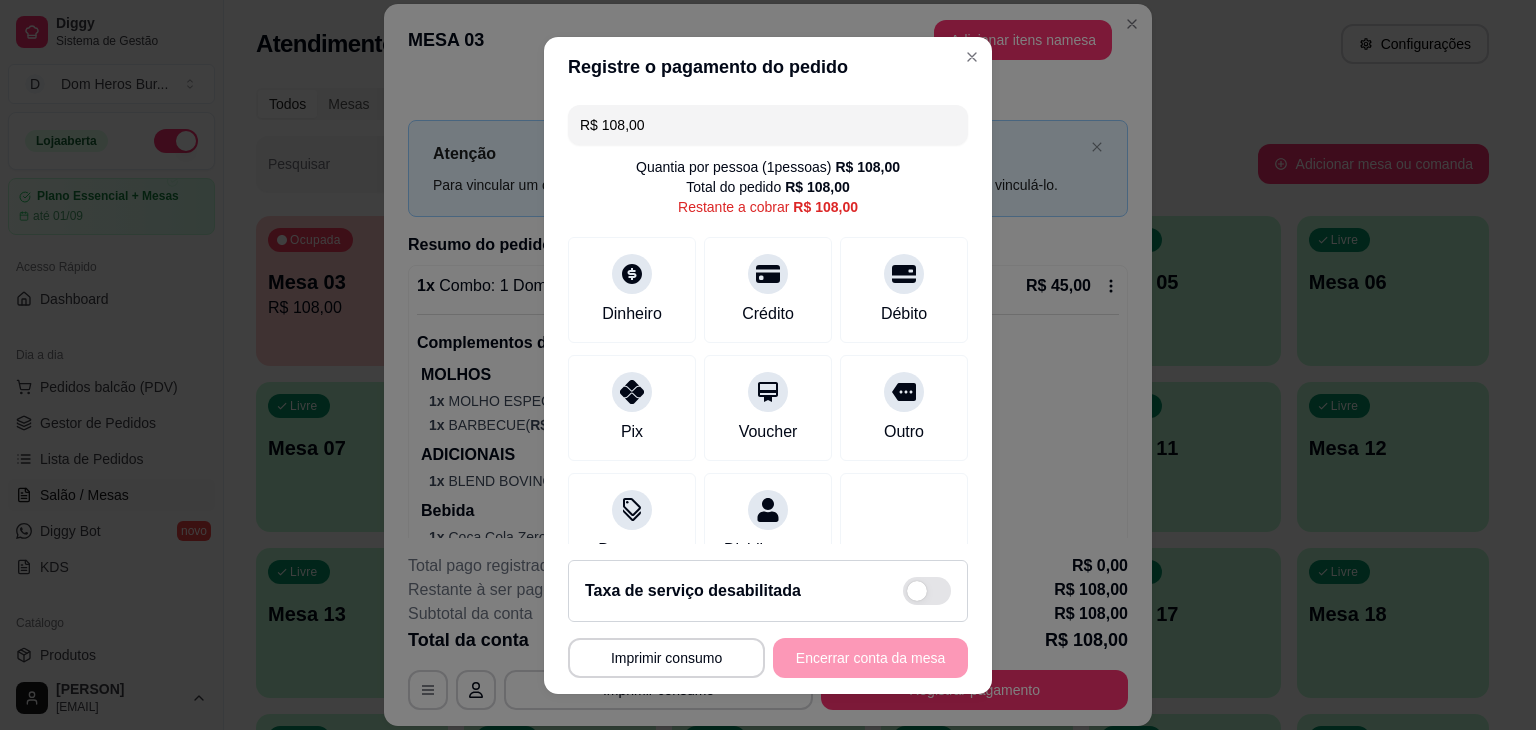 click on "R$ 108,00" at bounding box center (768, 125) 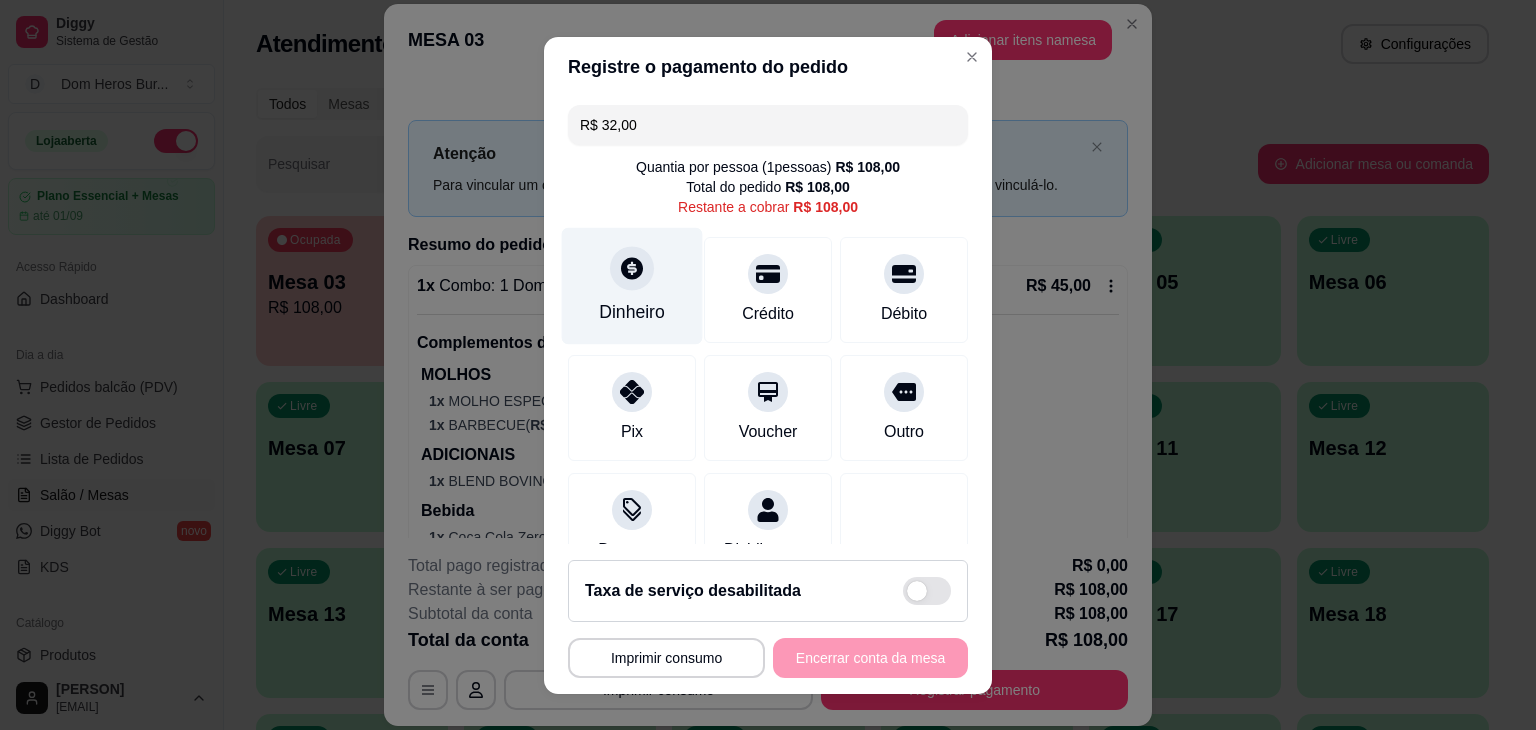 click on "Dinheiro" at bounding box center [632, 312] 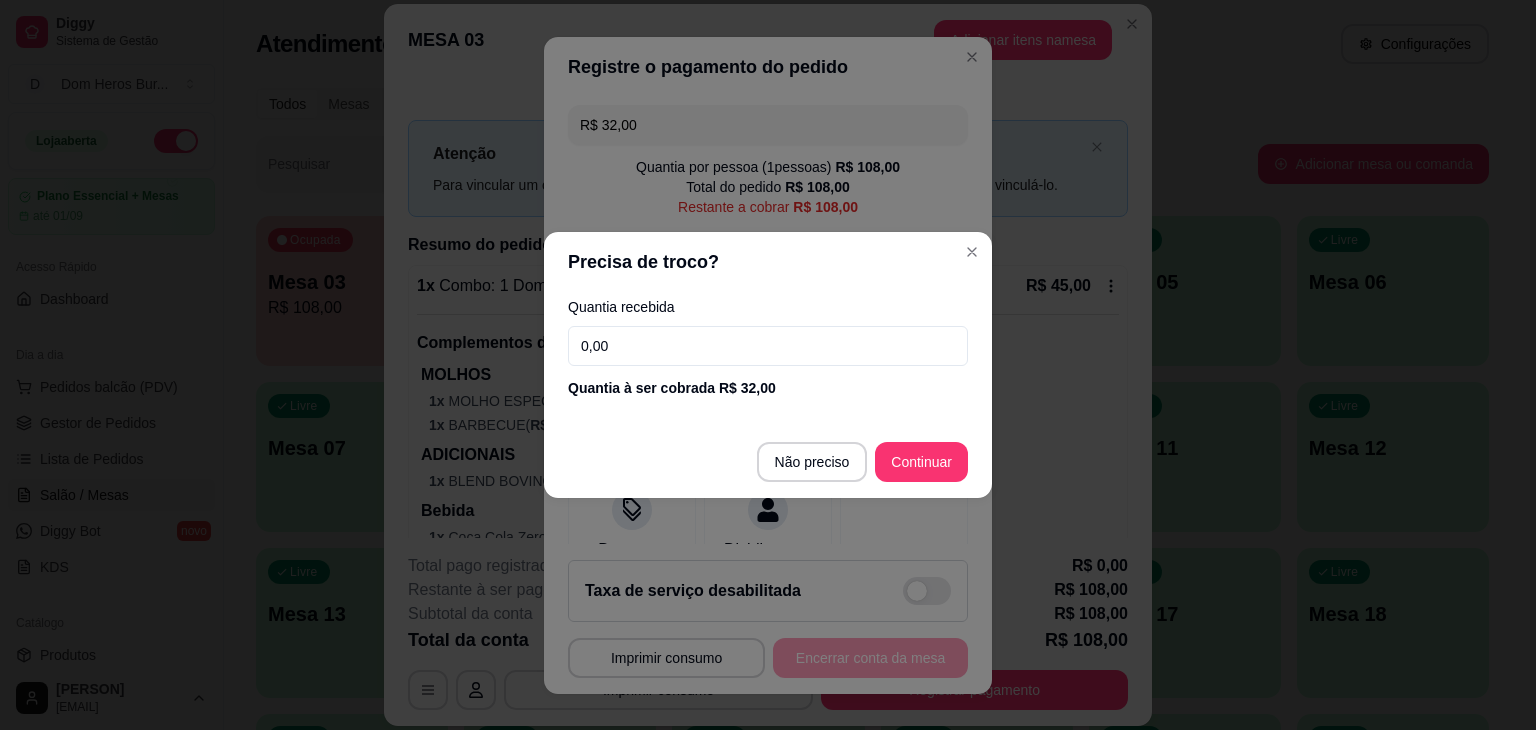 click on "0,00" at bounding box center [768, 346] 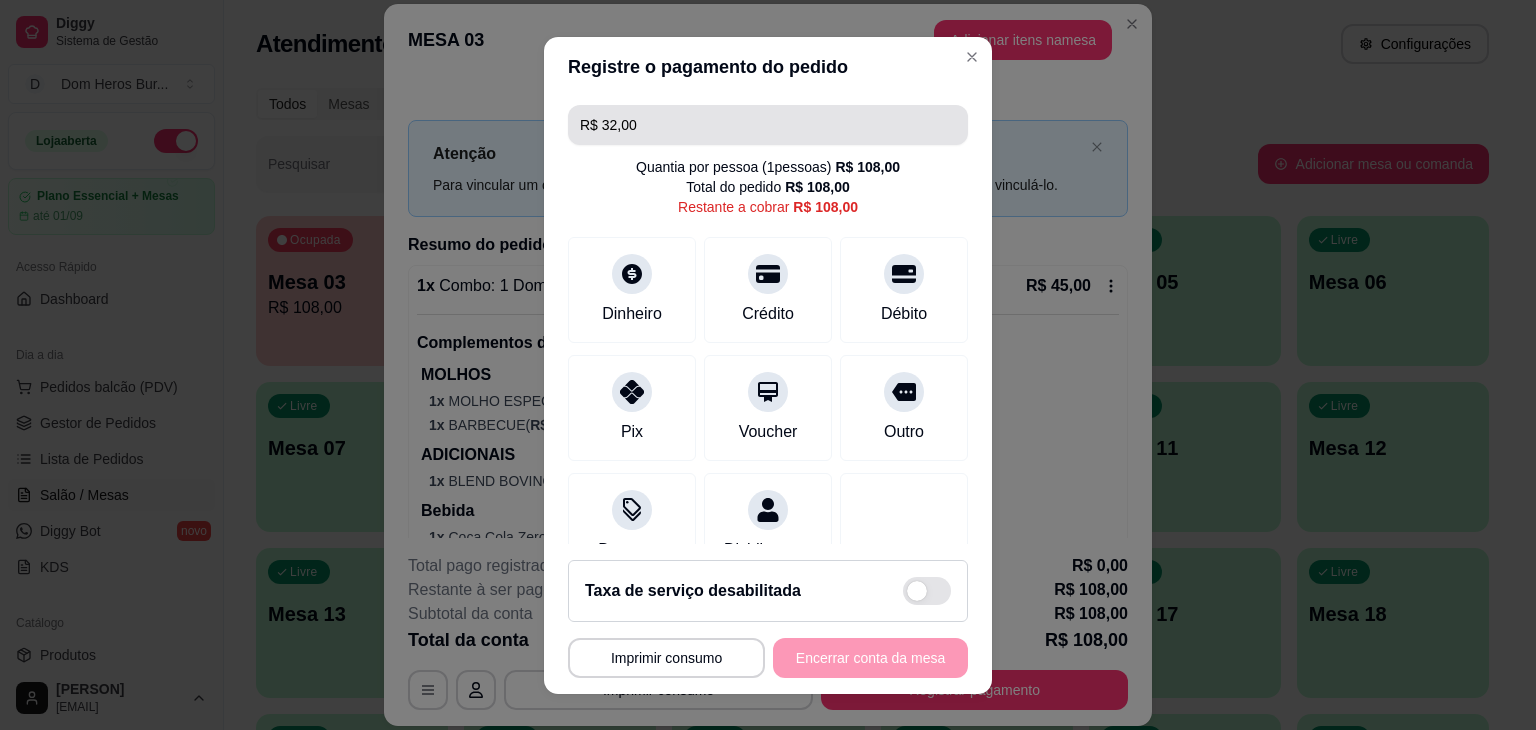click on "R$ 32,00" at bounding box center (768, 125) 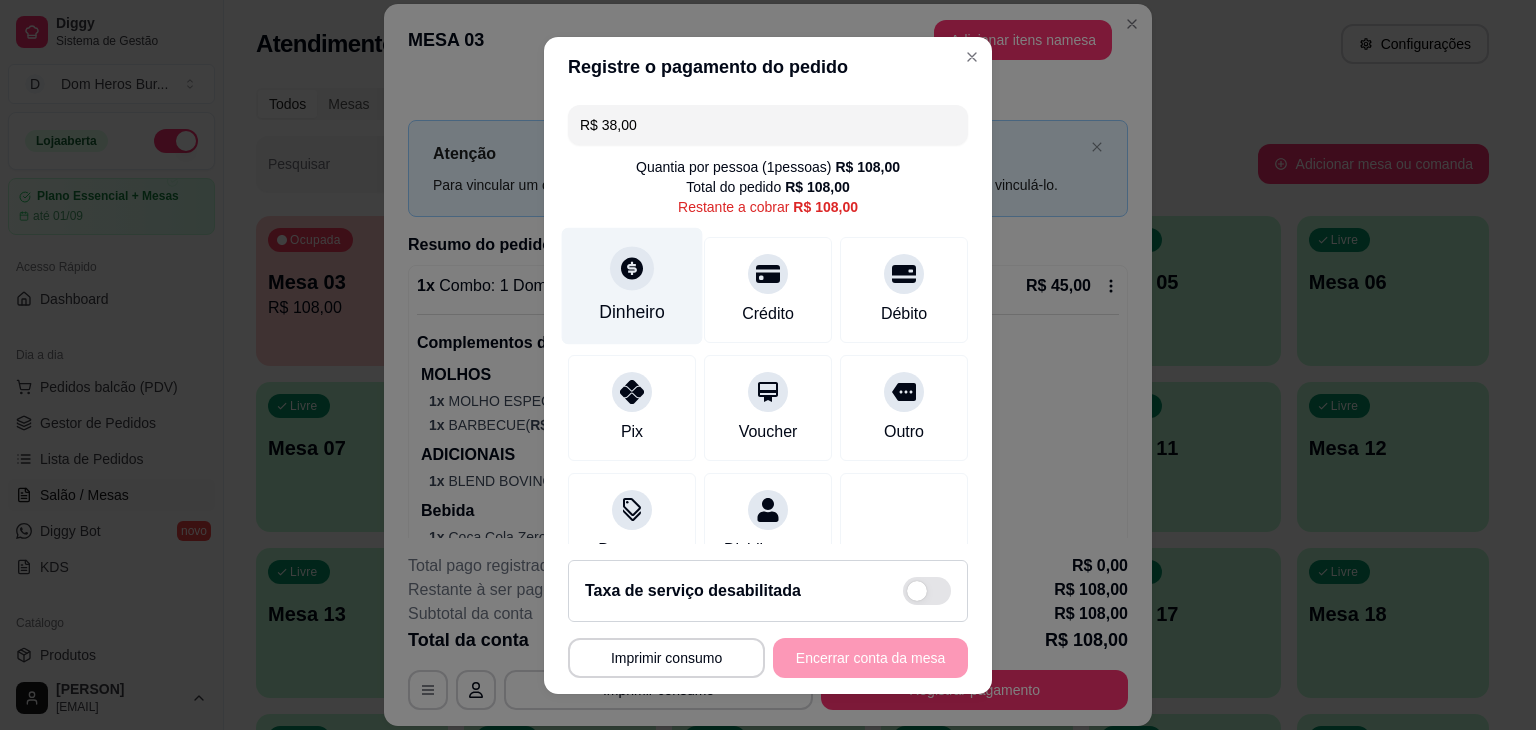 type on "R$ 38,00" 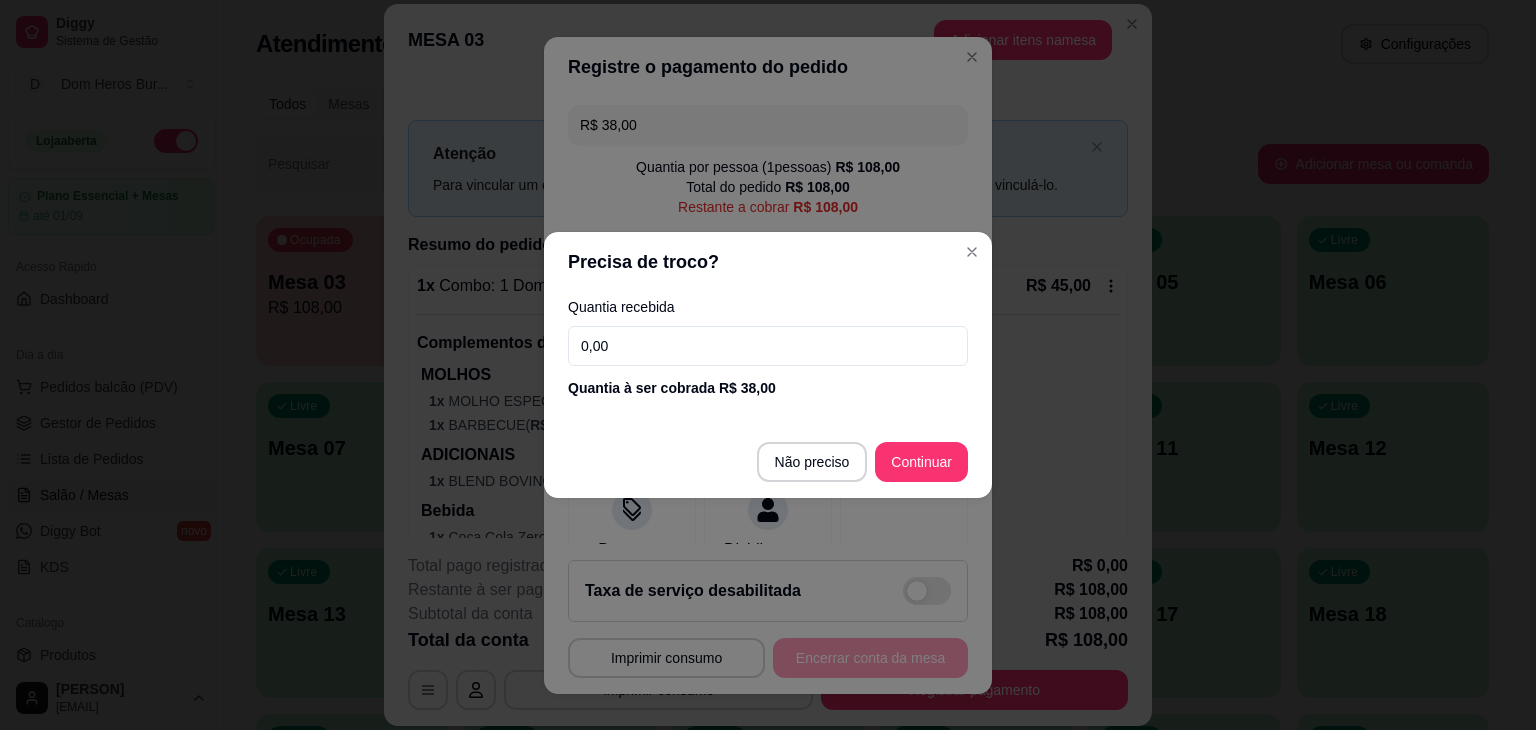 click on "0,00" at bounding box center (768, 346) 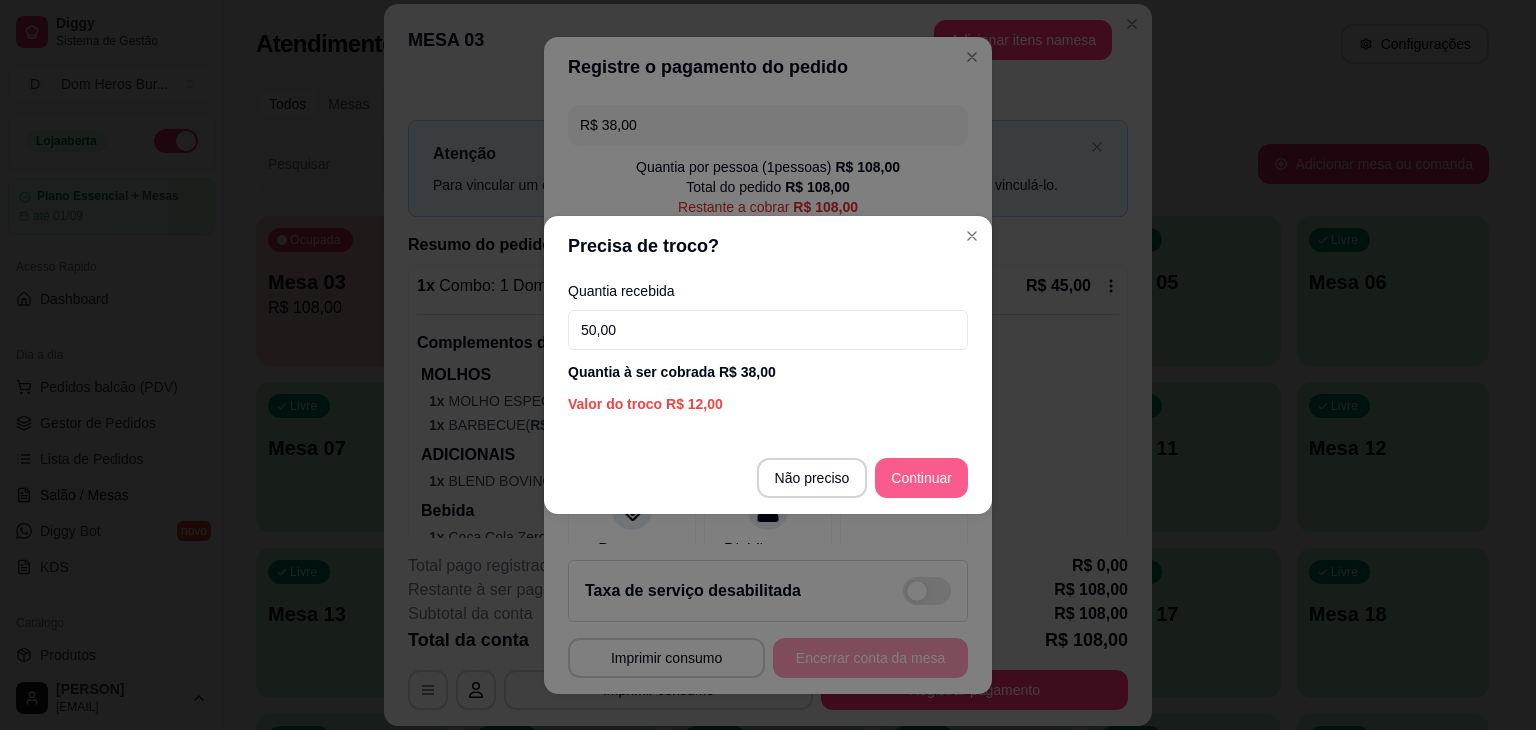 type on "50,00" 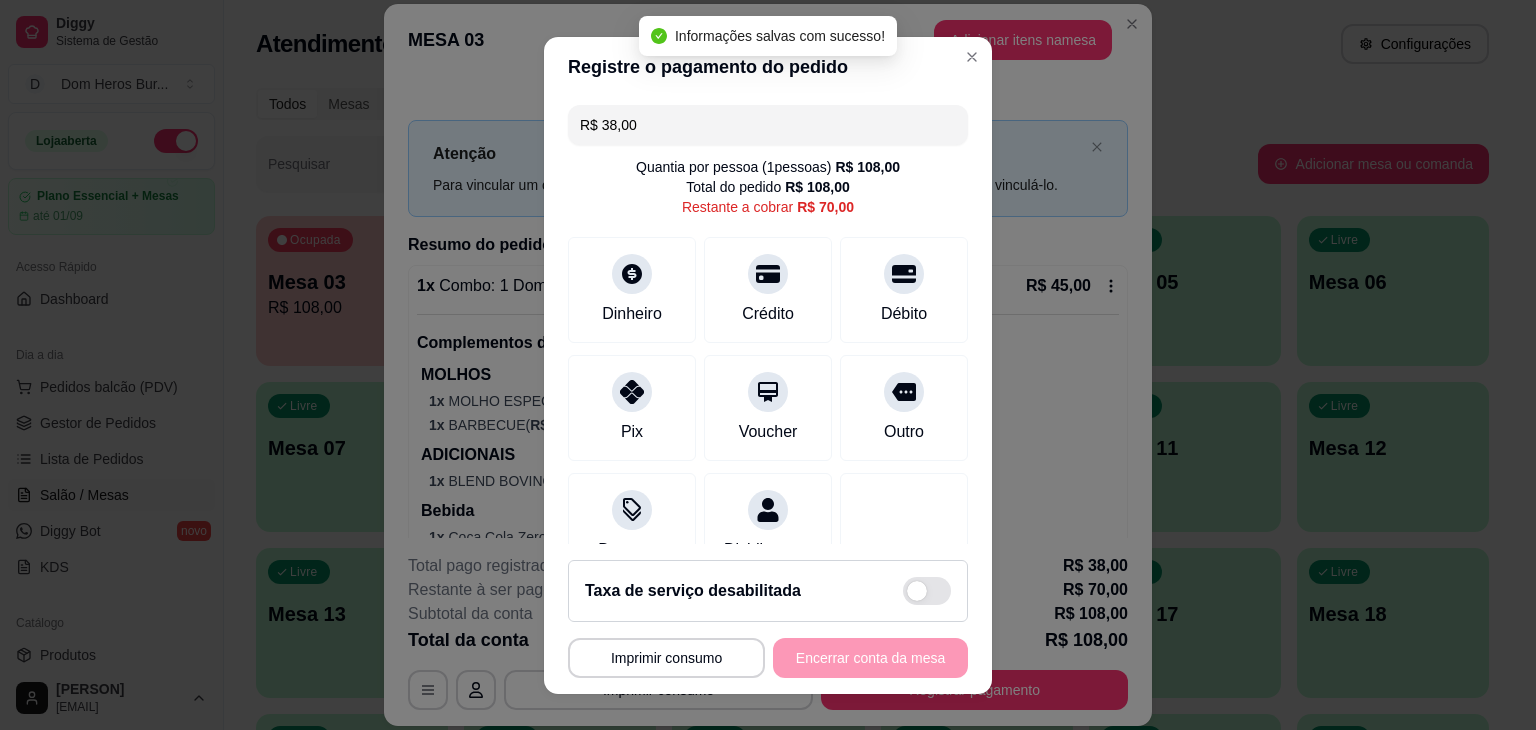 type on "R$ 70,00" 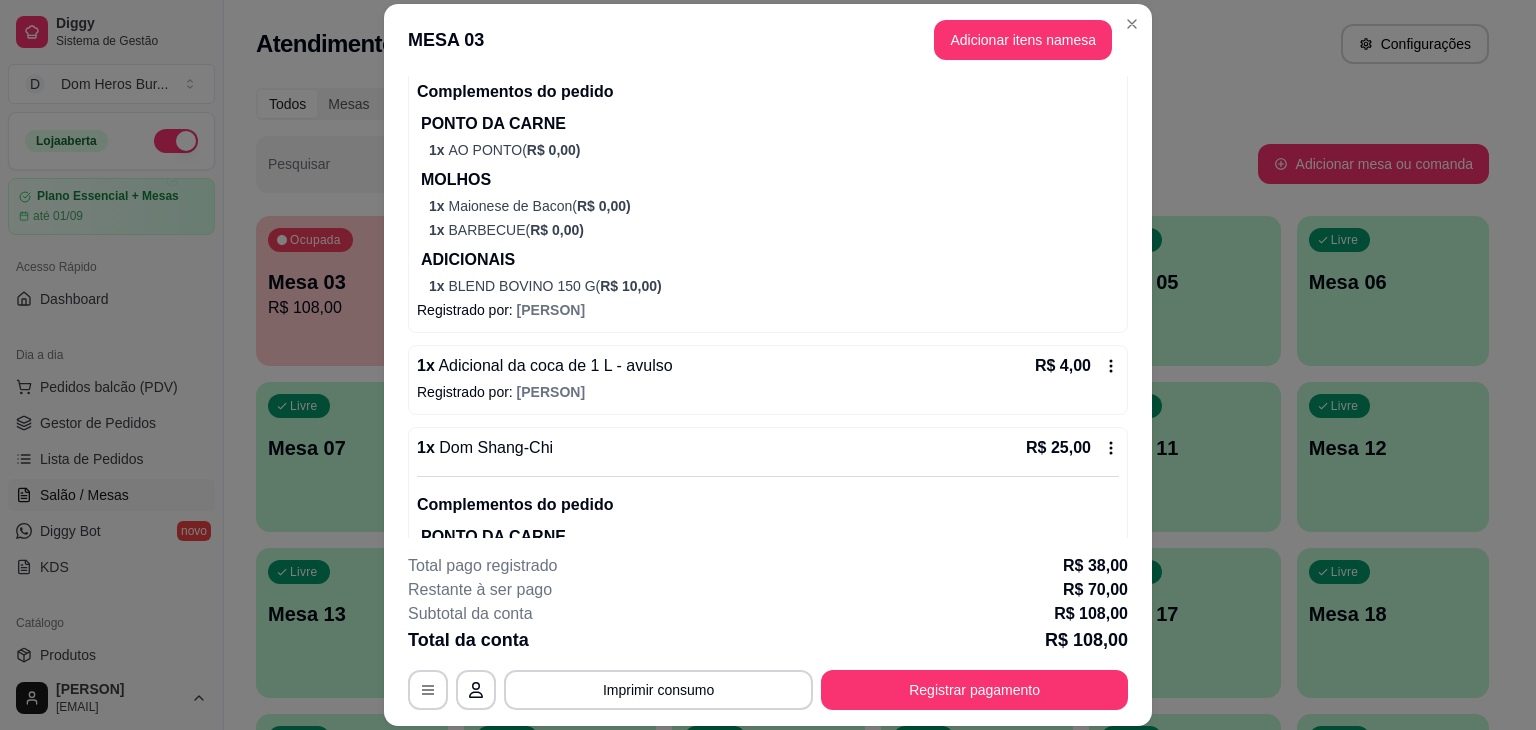 scroll, scrollTop: 629, scrollLeft: 0, axis: vertical 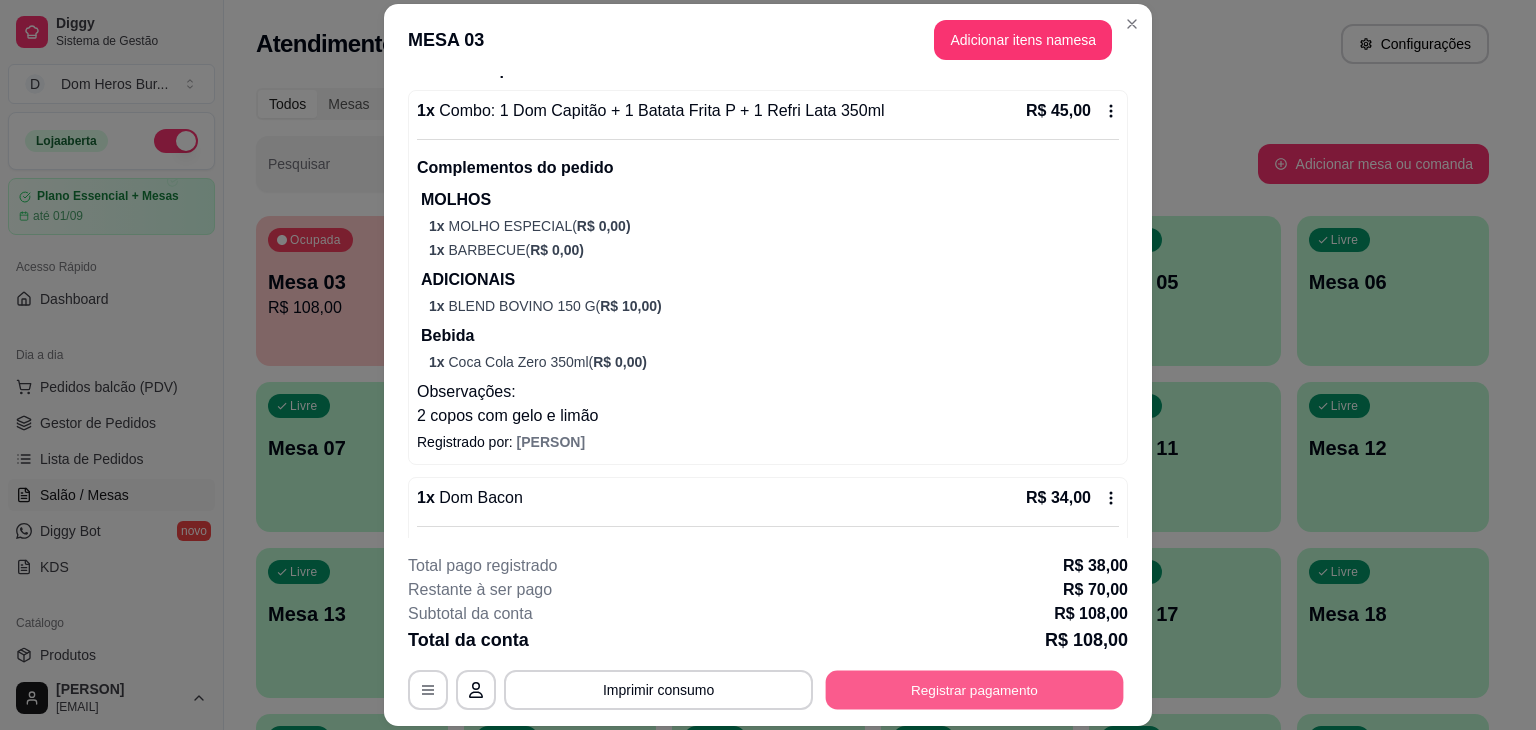 click on "Registrar pagamento" at bounding box center [975, 690] 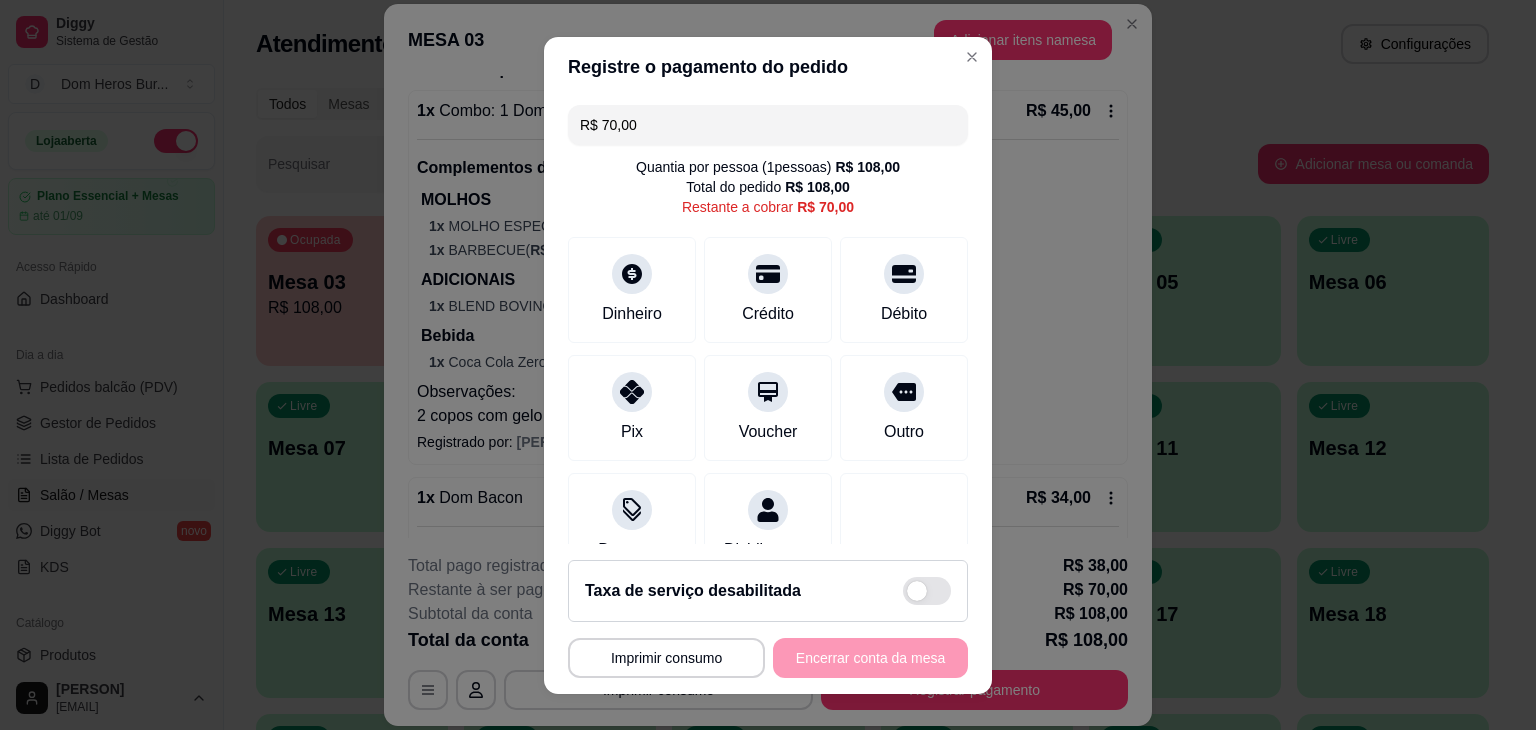 click on "R$ 70,00" at bounding box center (768, 125) 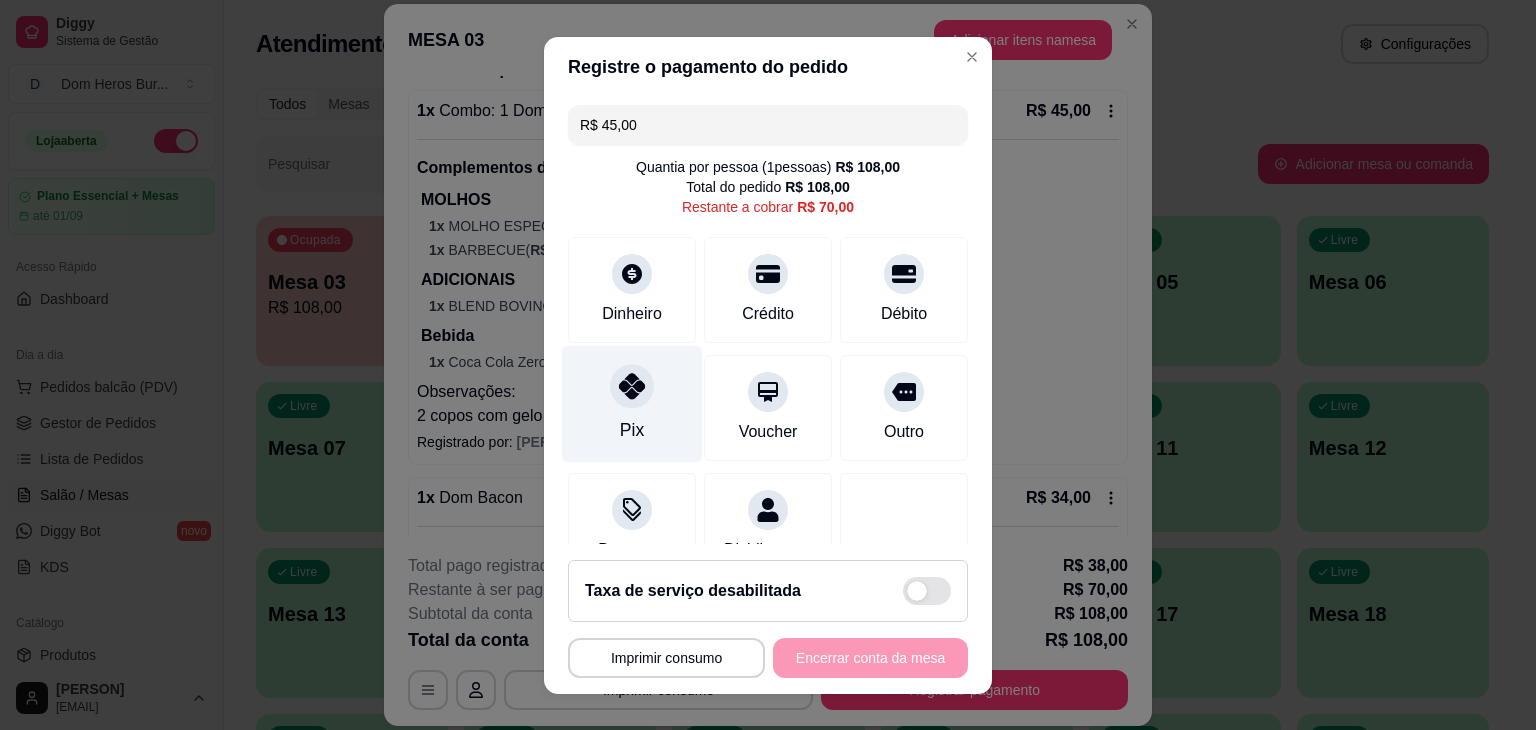 click at bounding box center (632, 386) 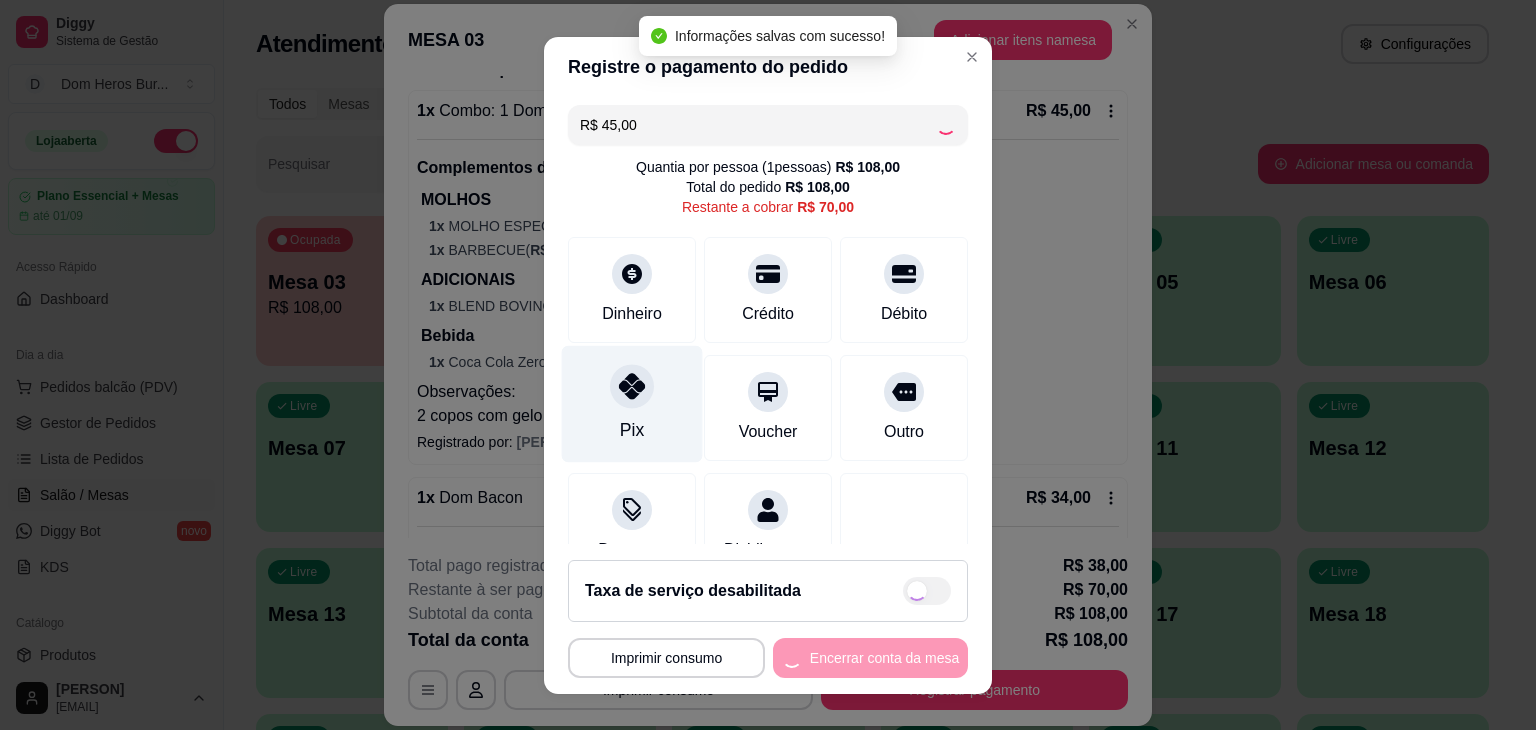type on "R$ 25,00" 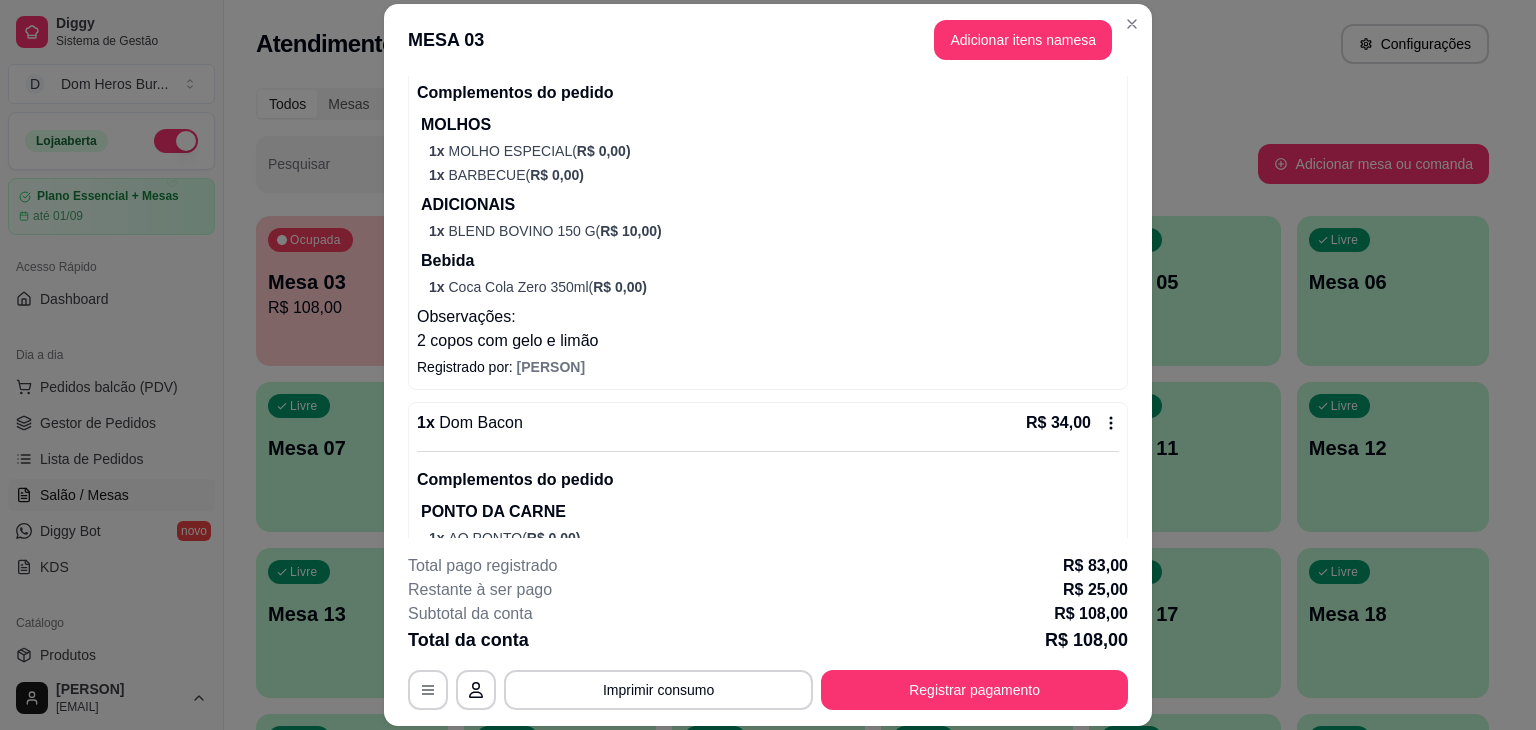 scroll, scrollTop: 716, scrollLeft: 0, axis: vertical 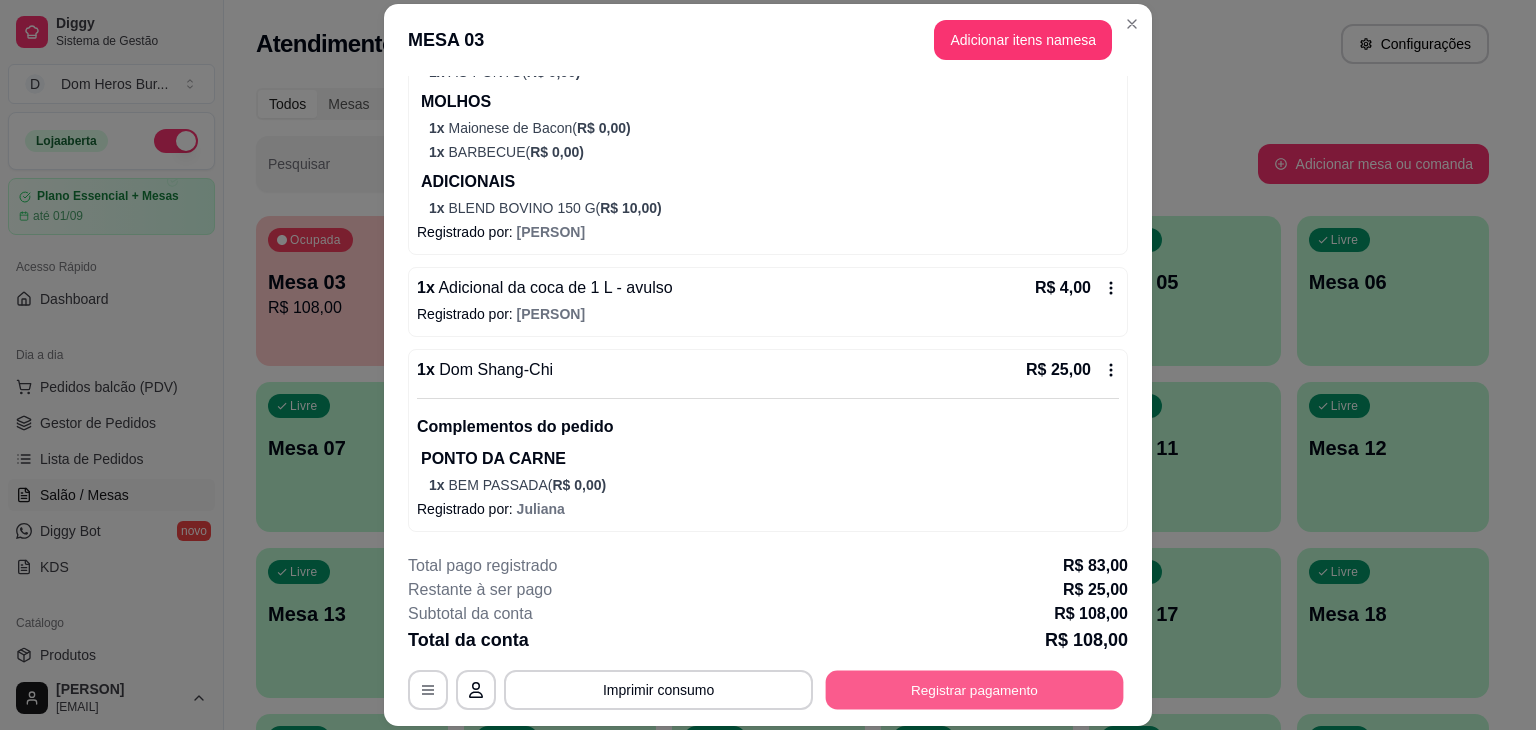 click on "Registrar pagamento" at bounding box center [975, 690] 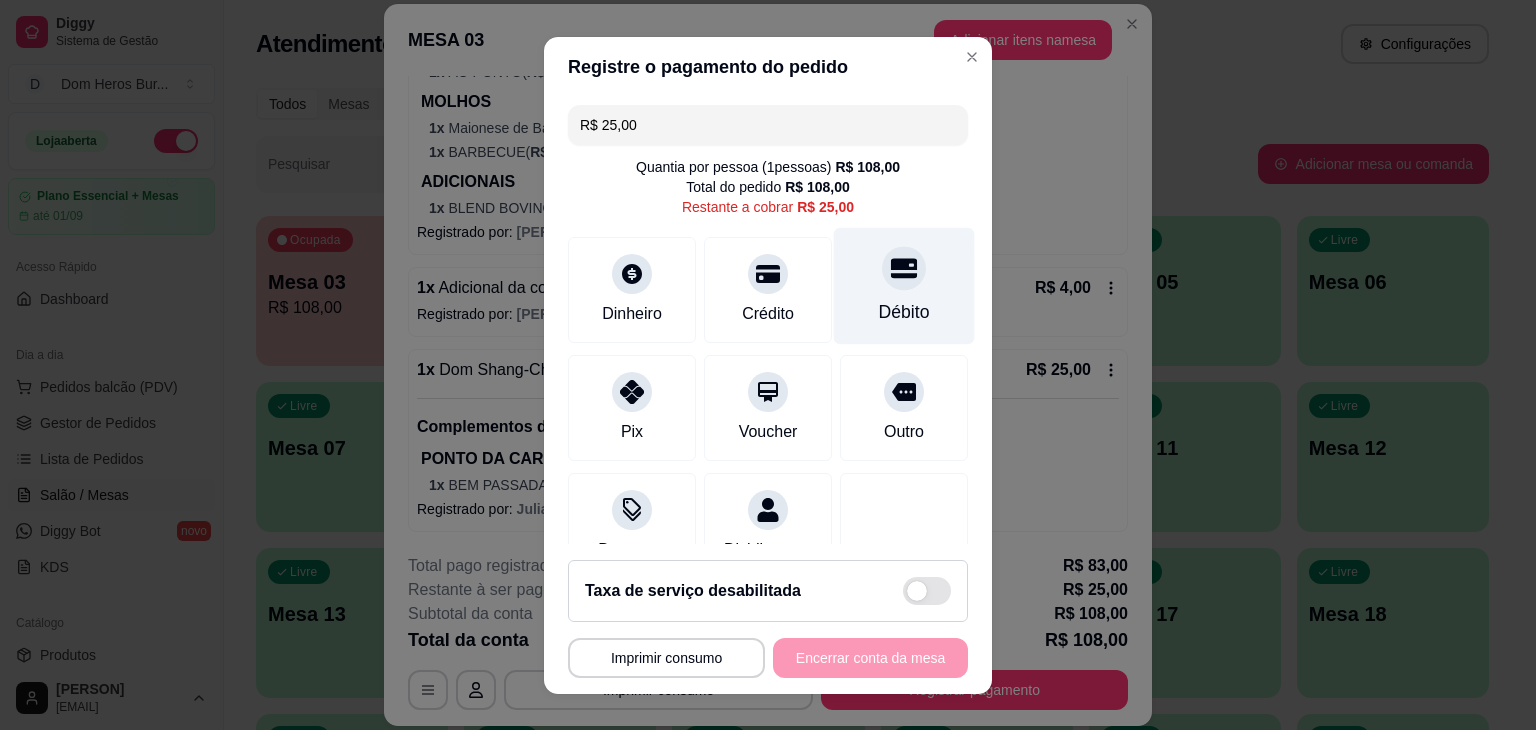 click on "Débito" at bounding box center (904, 312) 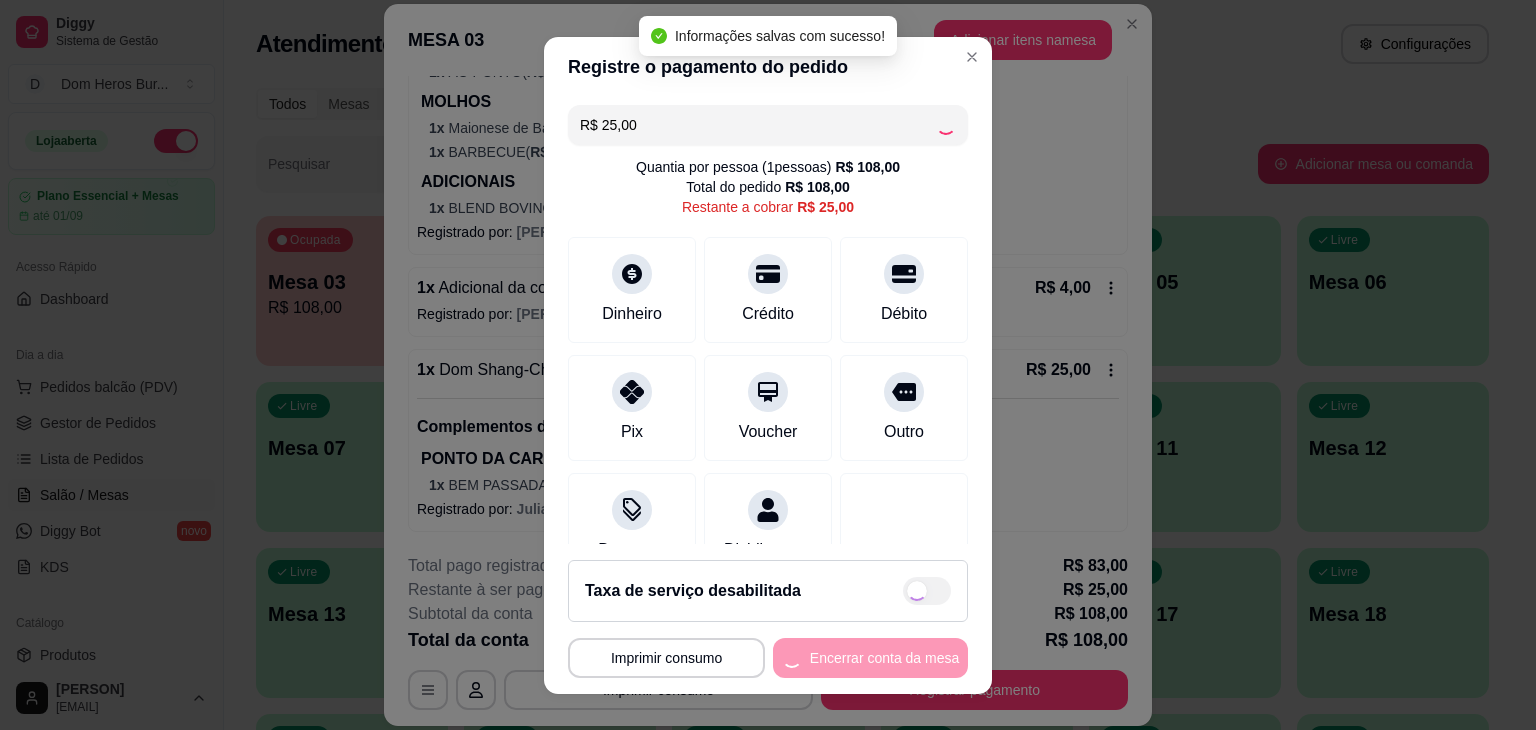 type on "R$ 0,00" 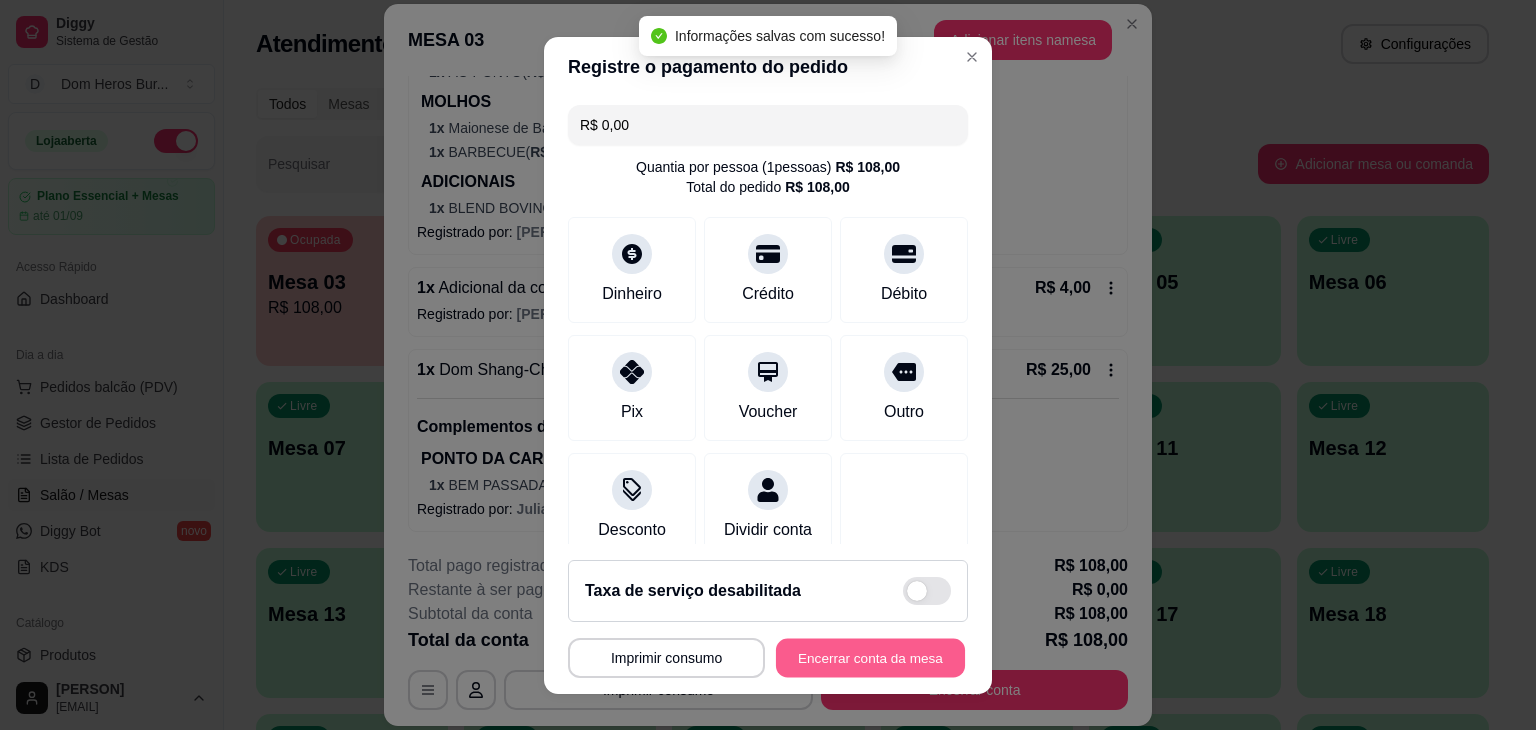 click on "Encerrar conta da mesa" at bounding box center (870, 657) 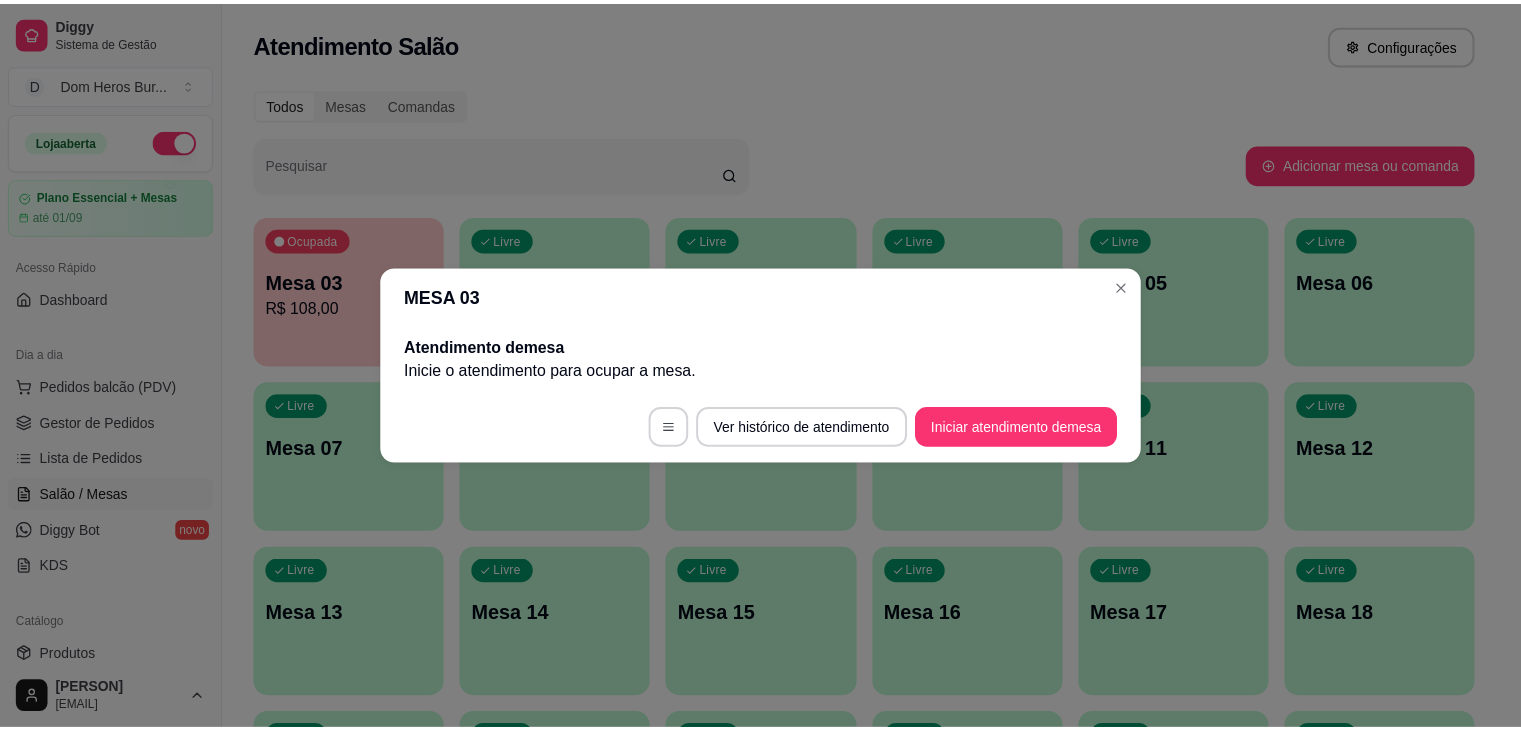 scroll, scrollTop: 0, scrollLeft: 0, axis: both 